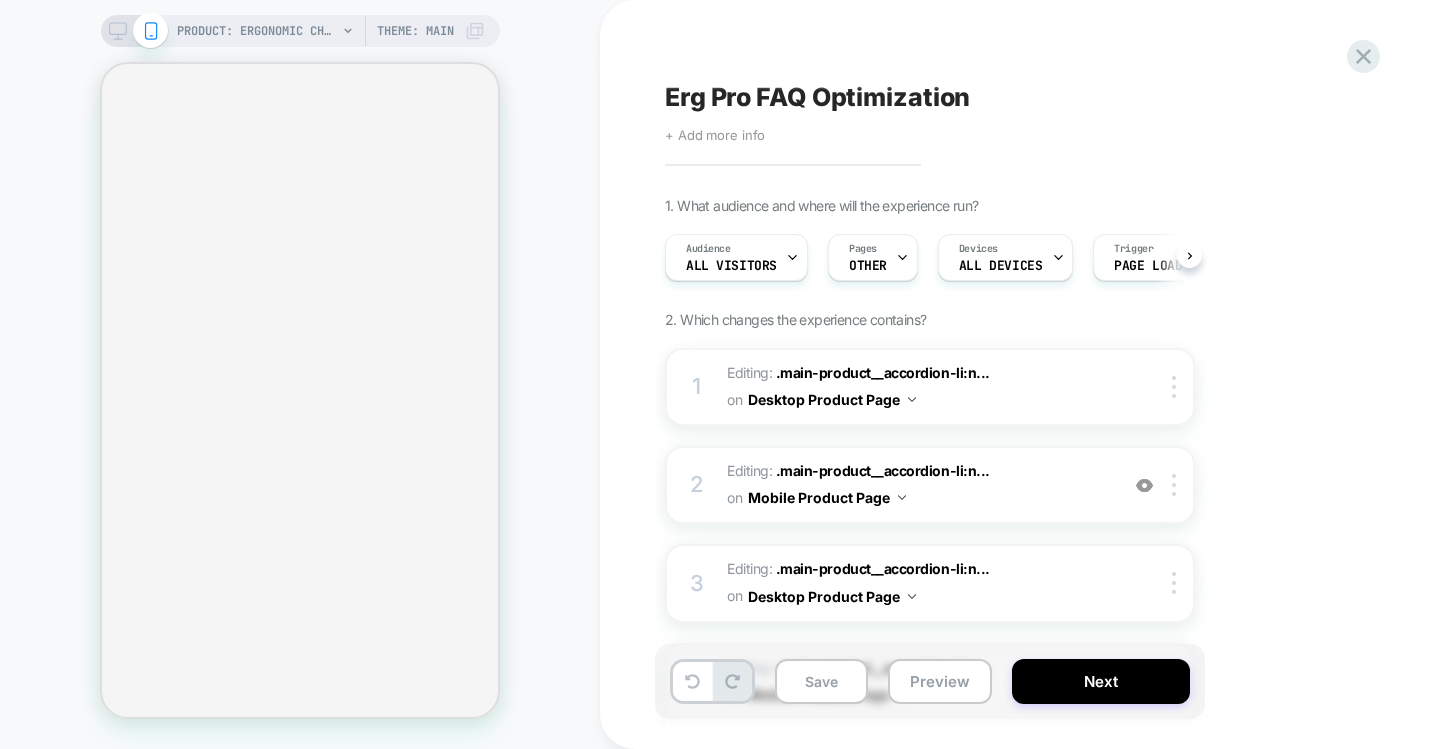 scroll, scrollTop: 0, scrollLeft: 0, axis: both 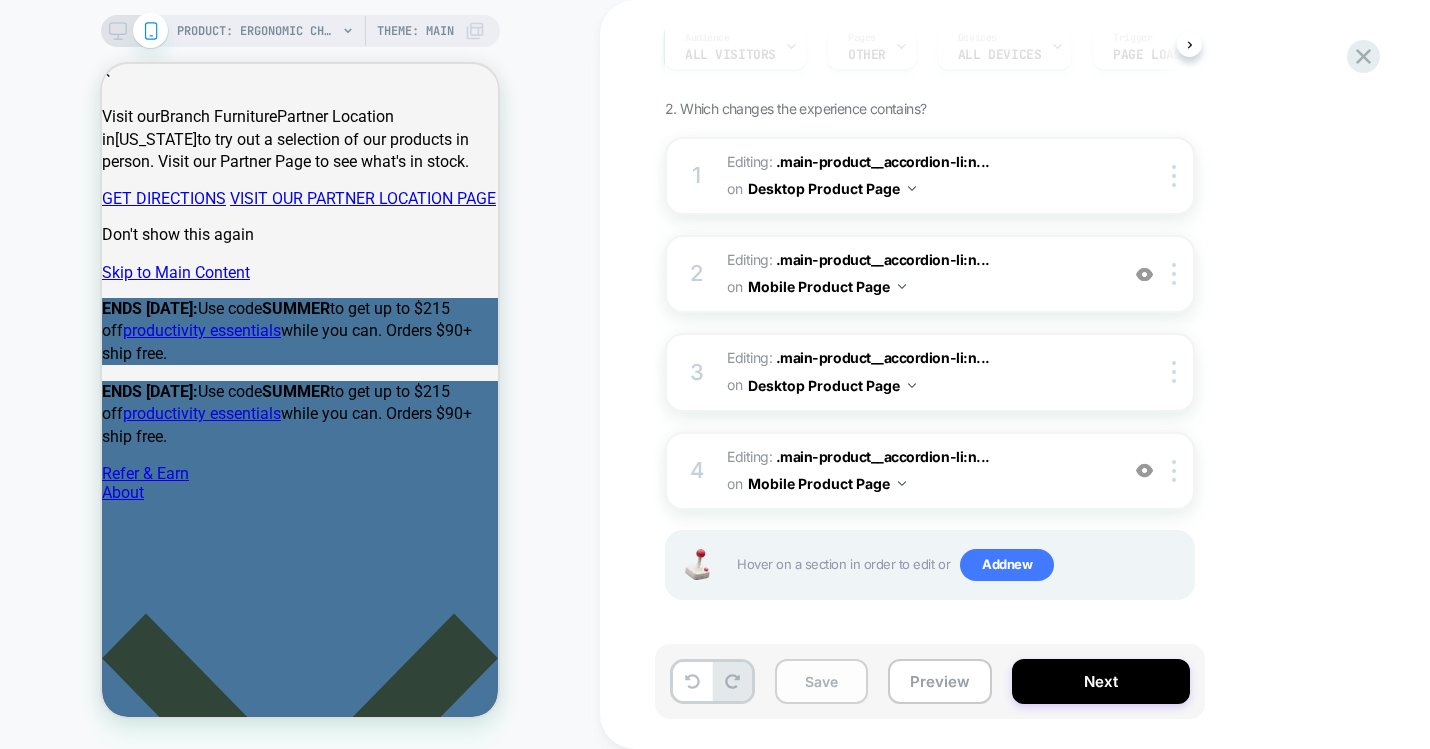click on "Save" at bounding box center (821, 681) 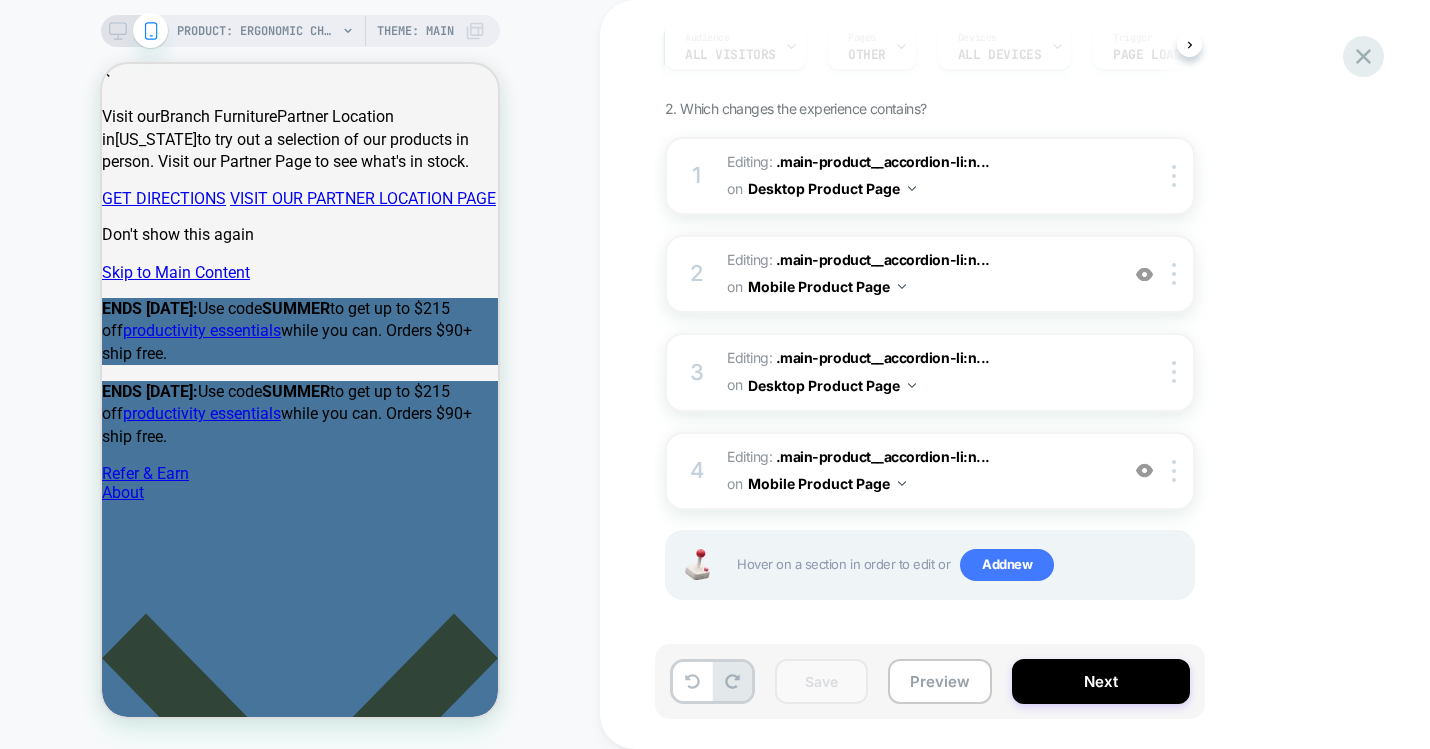 click 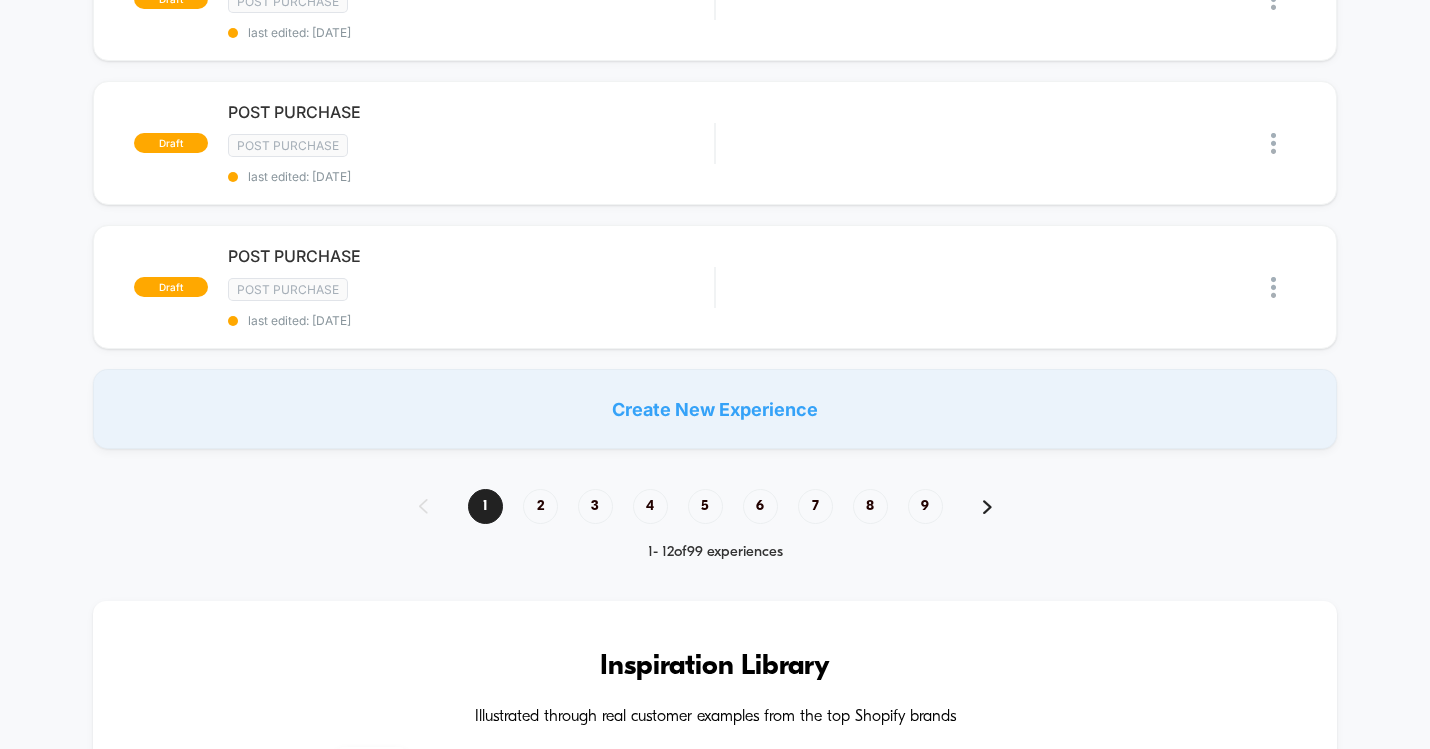 scroll, scrollTop: 1494, scrollLeft: 0, axis: vertical 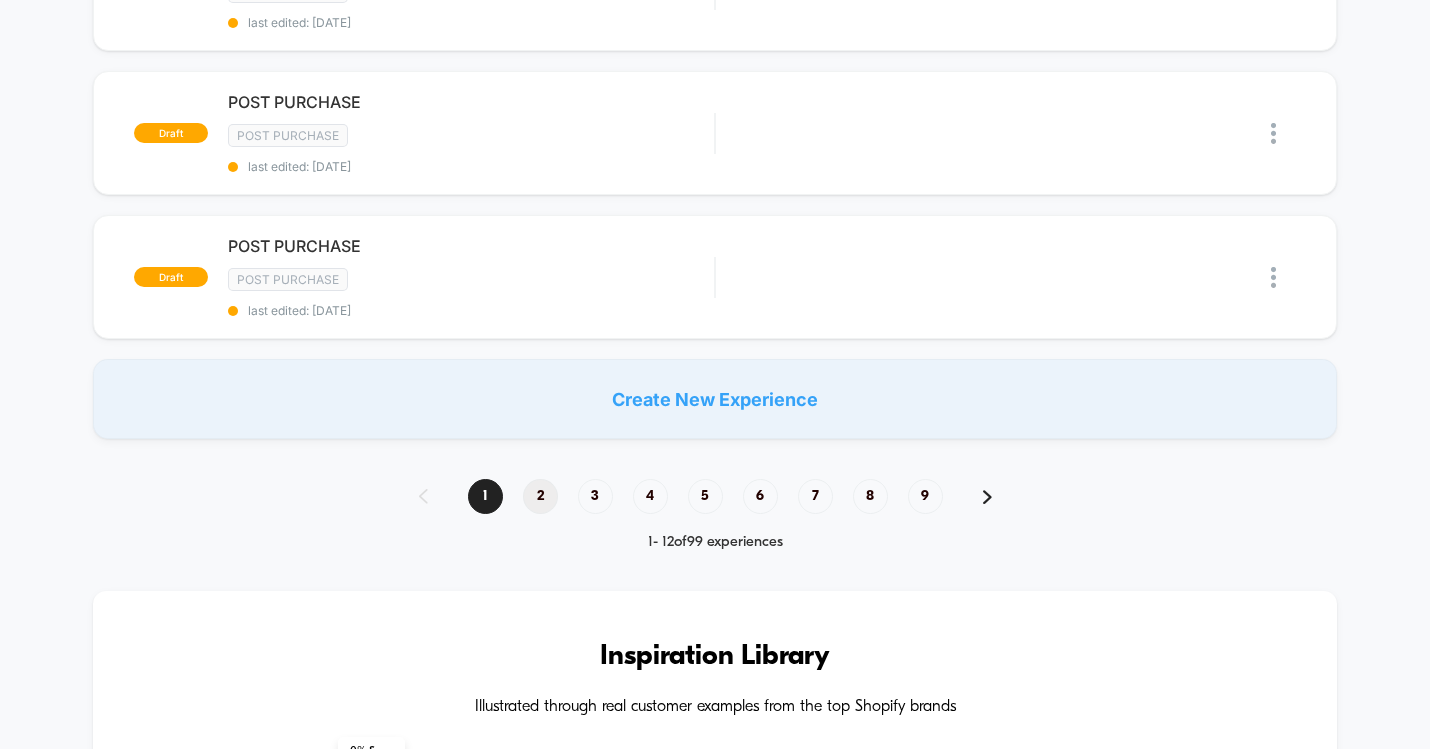 click on "2" at bounding box center [540, 496] 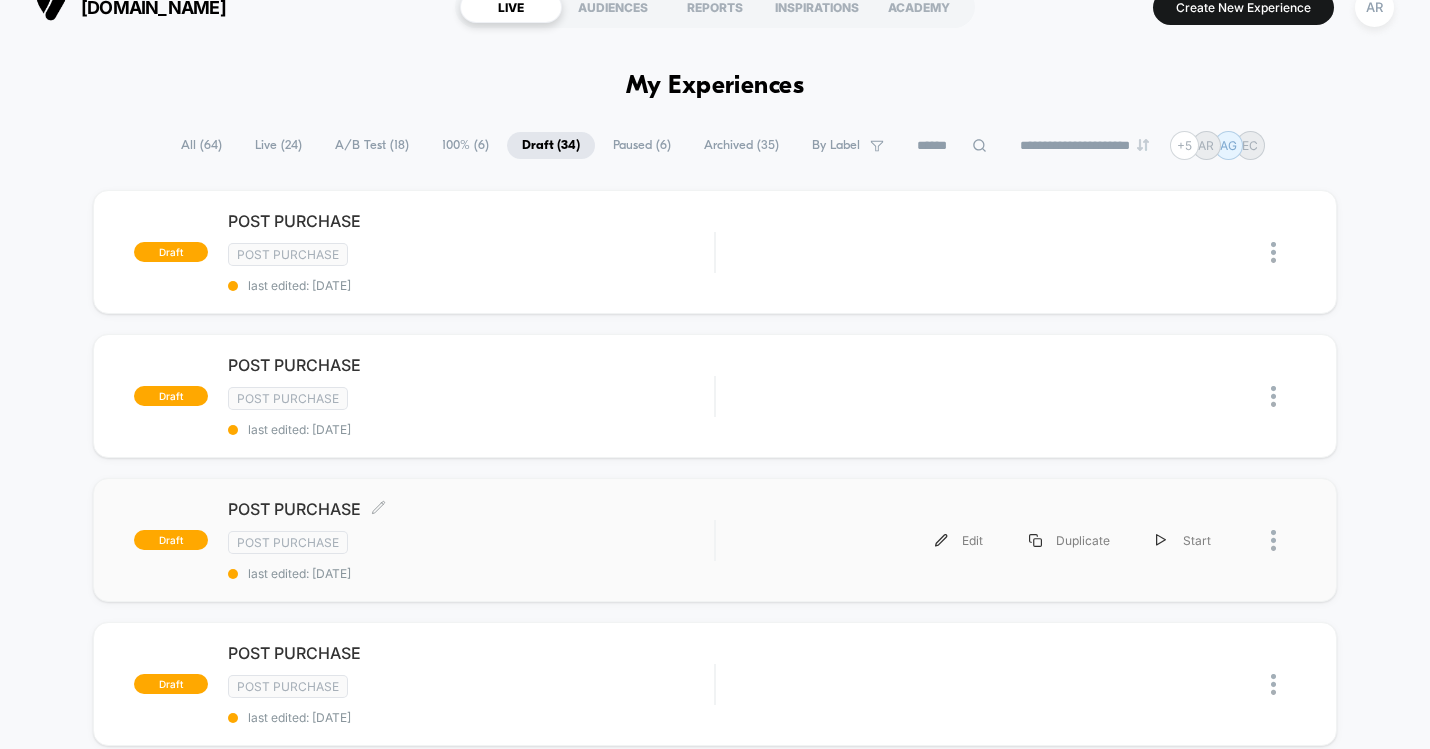 scroll, scrollTop: 0, scrollLeft: 0, axis: both 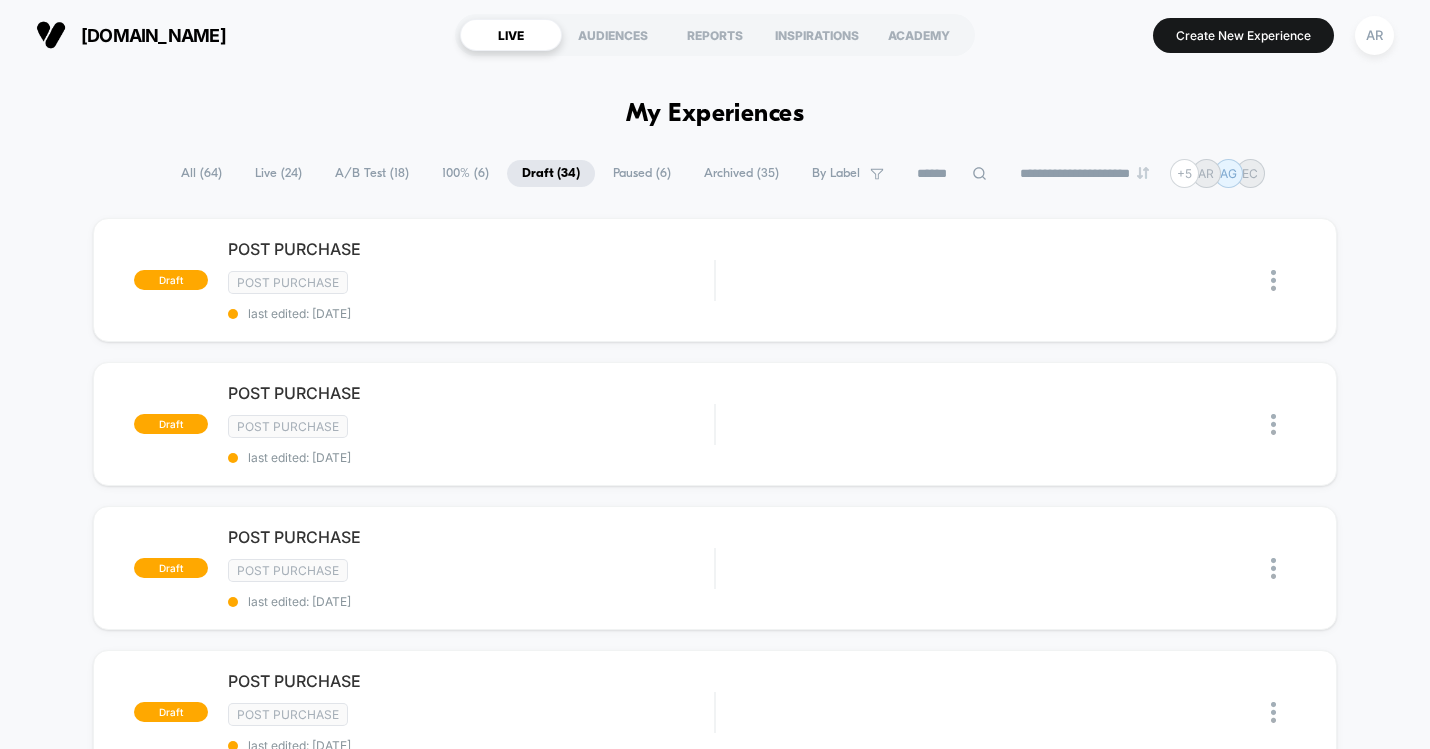 click on "All ( 64 )" at bounding box center [201, 173] 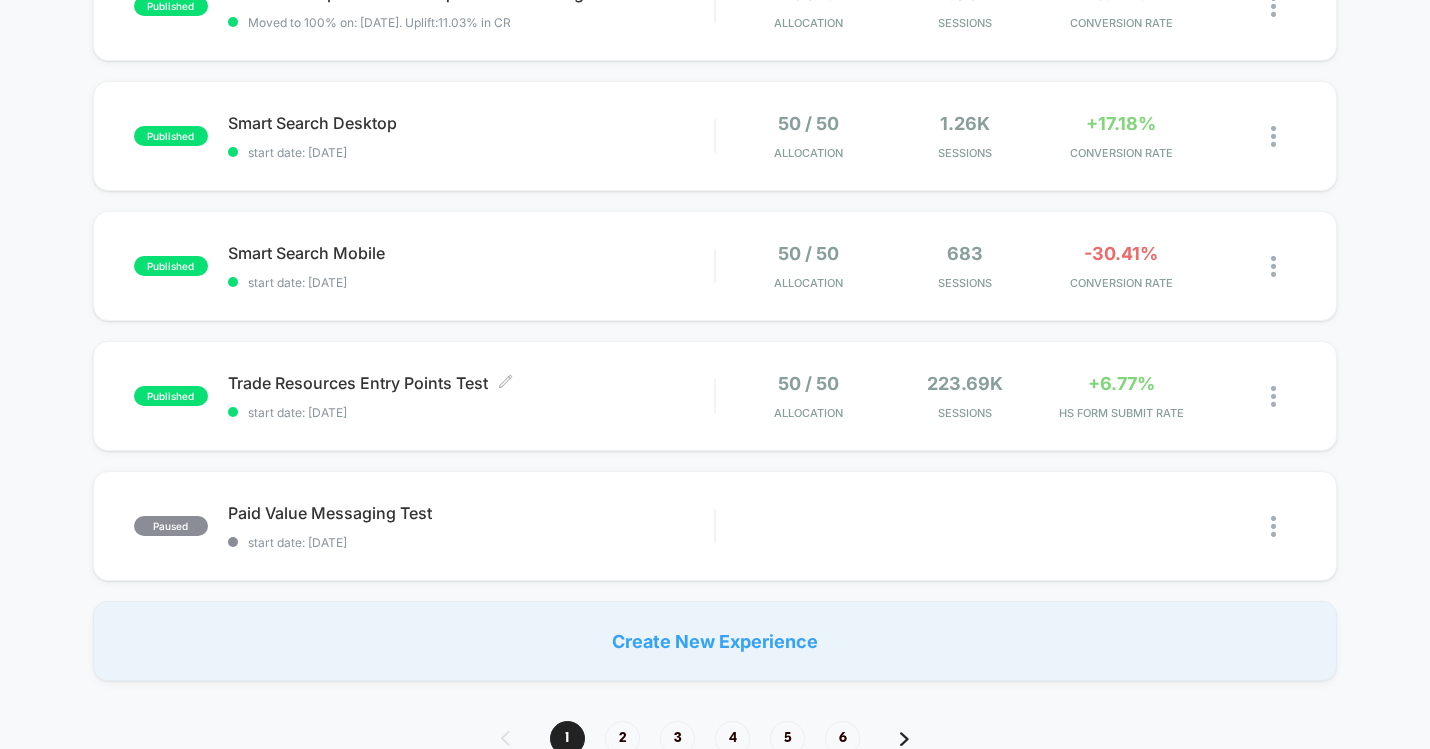 scroll, scrollTop: 1189, scrollLeft: 0, axis: vertical 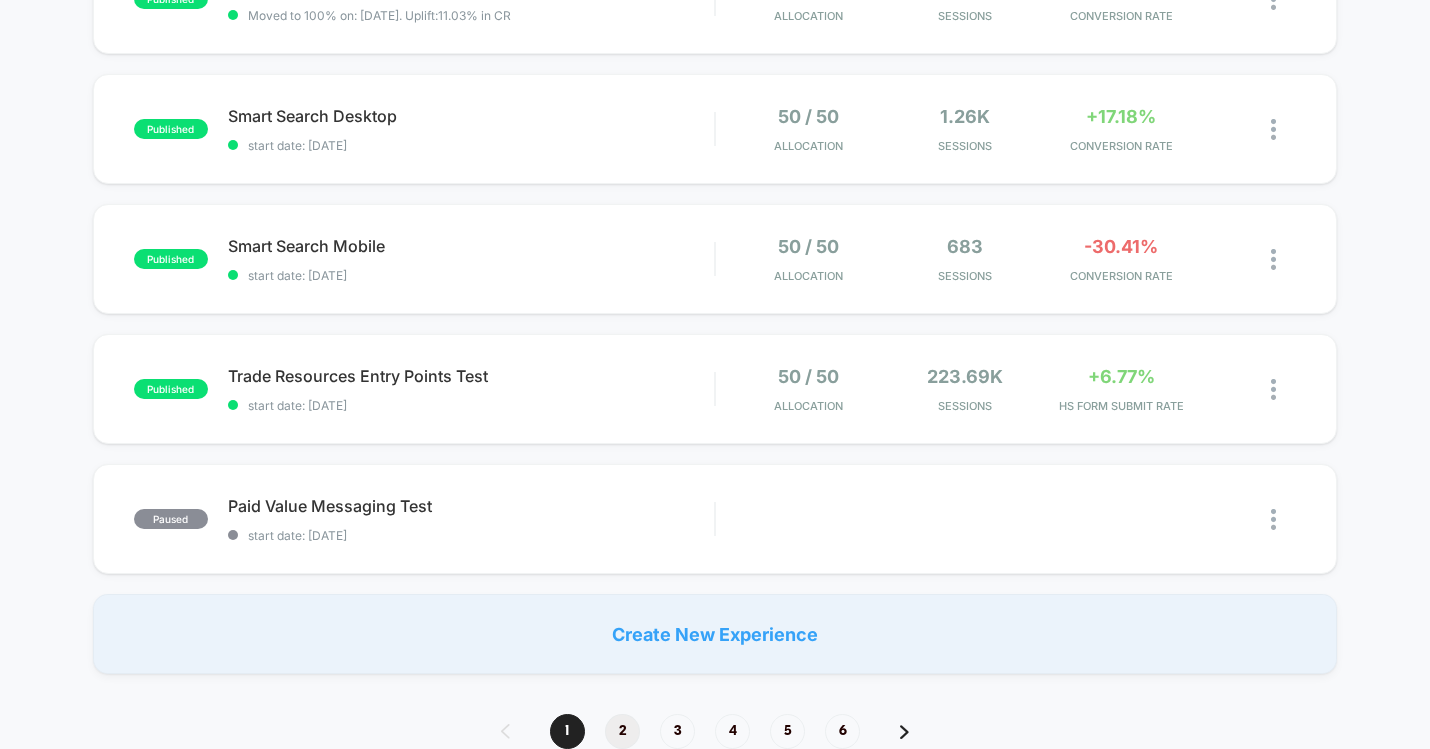 click on "2" at bounding box center (622, 731) 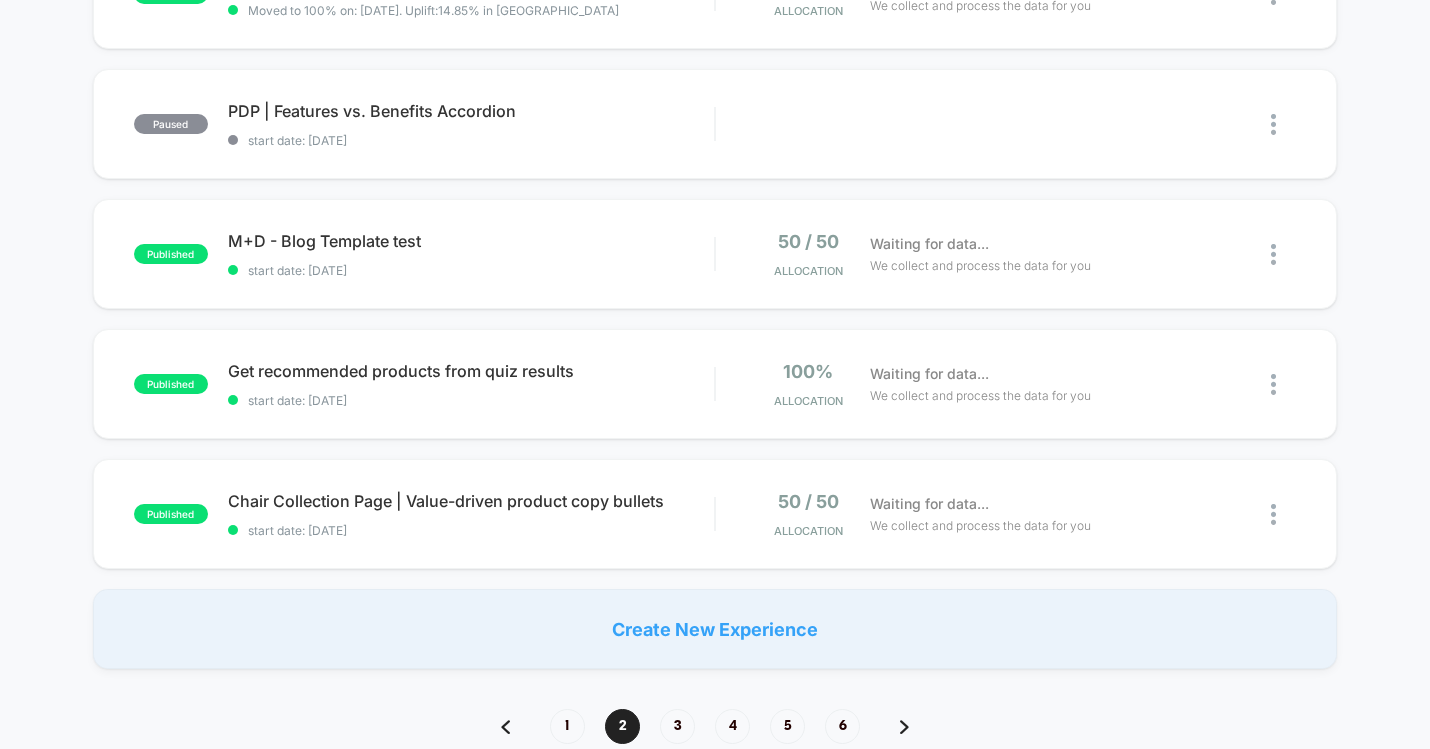 scroll, scrollTop: 1221, scrollLeft: 0, axis: vertical 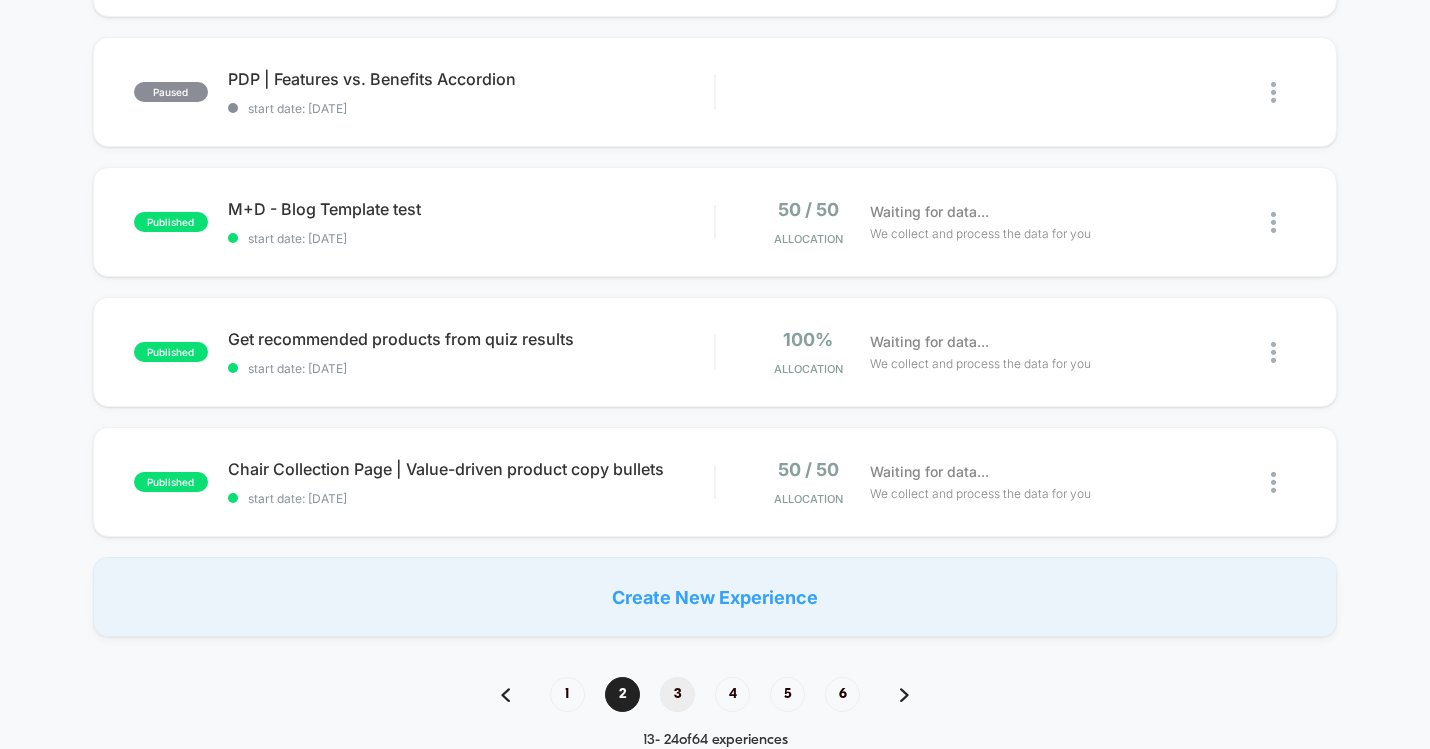 click on "3" at bounding box center [677, 694] 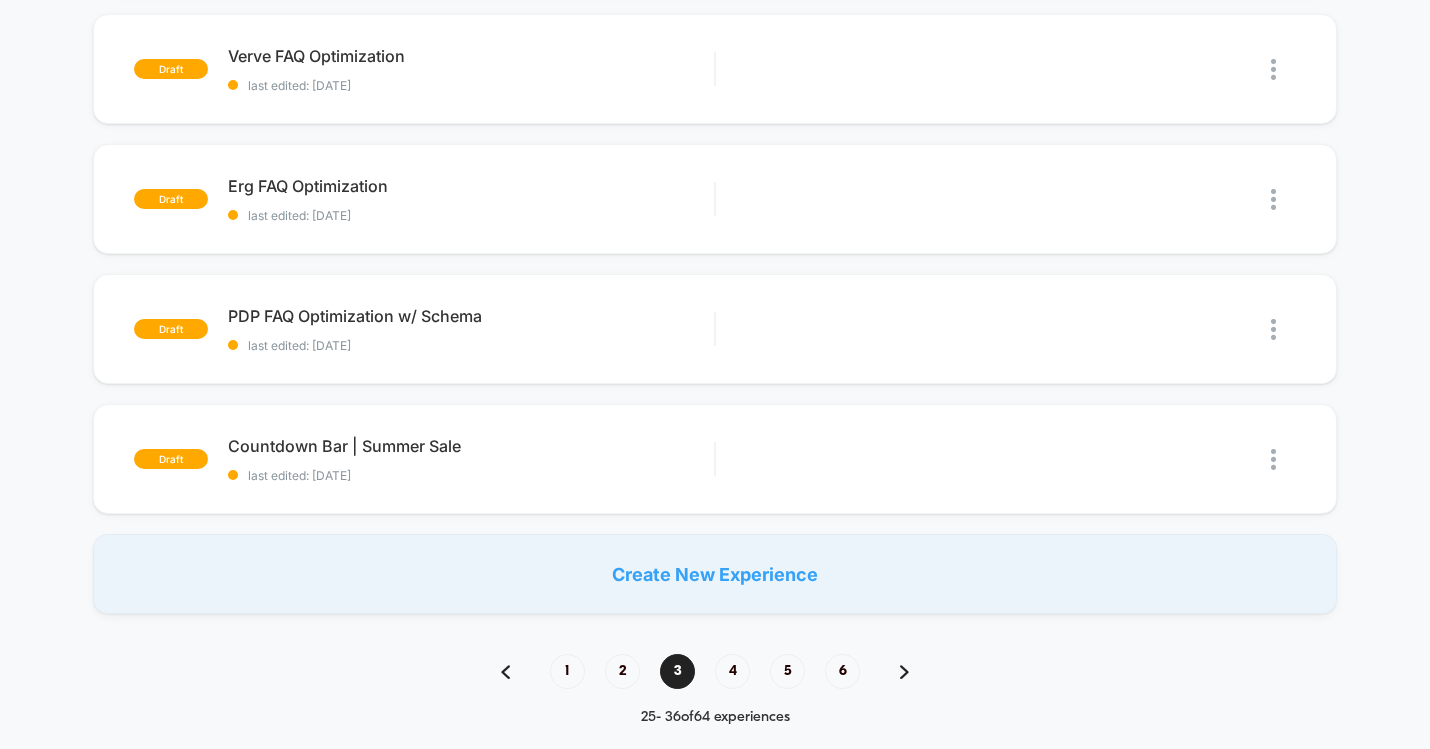 scroll, scrollTop: 1318, scrollLeft: 0, axis: vertical 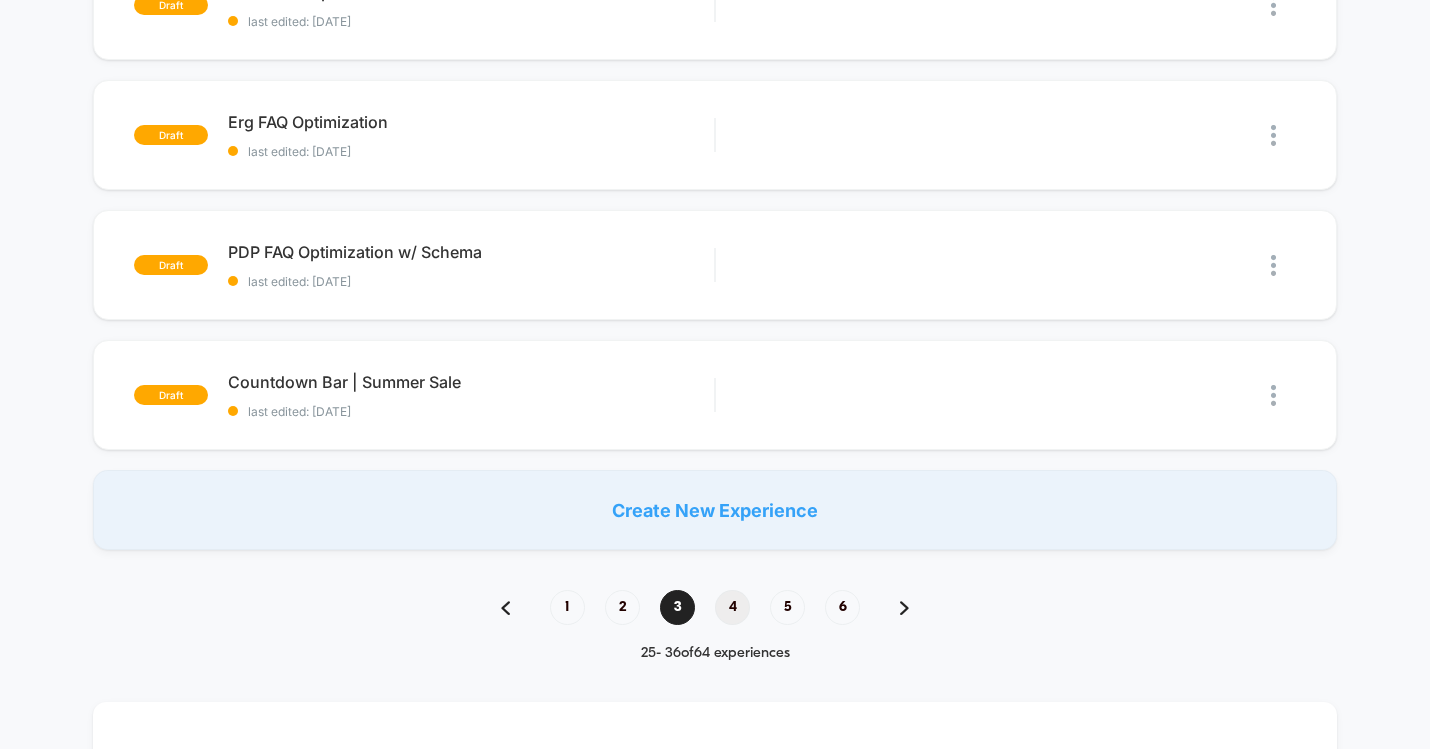 click on "4" at bounding box center (732, 607) 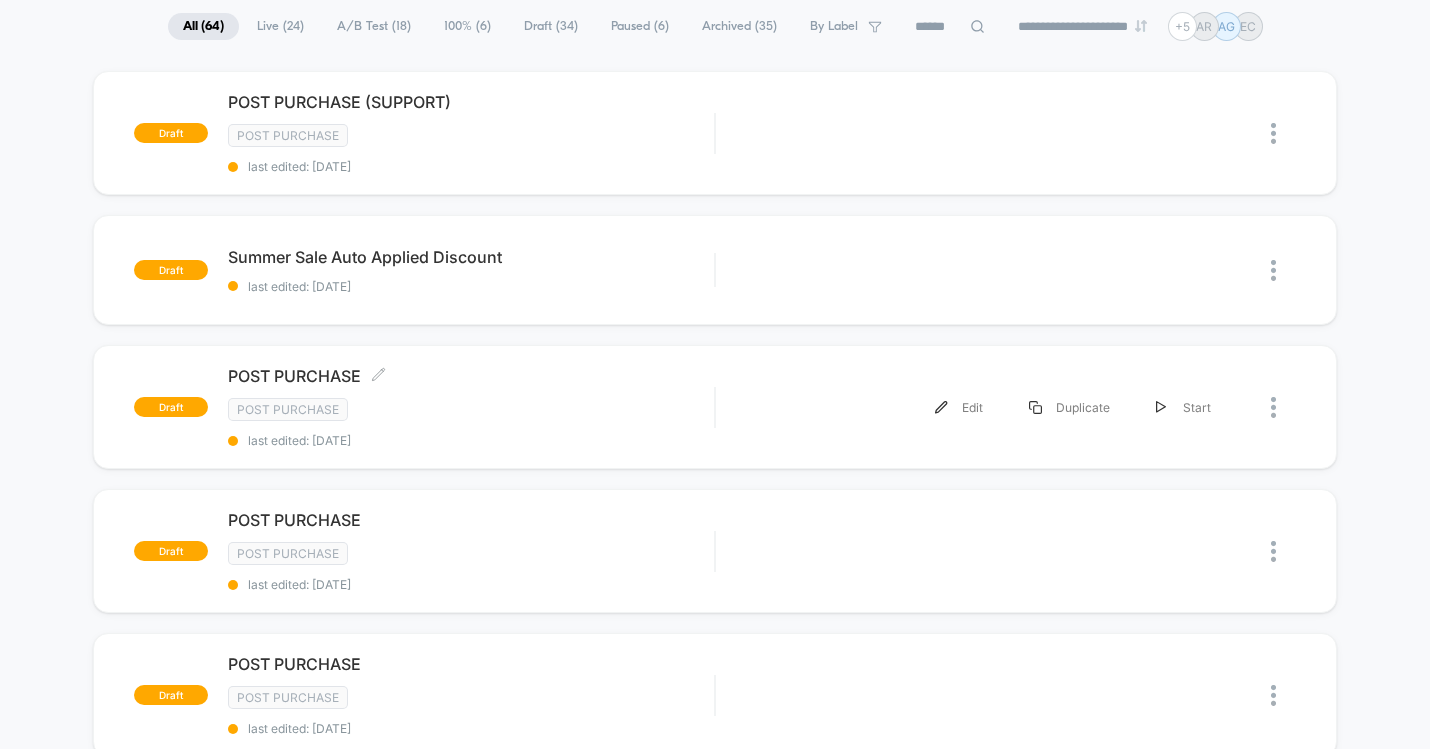 scroll, scrollTop: 0, scrollLeft: 0, axis: both 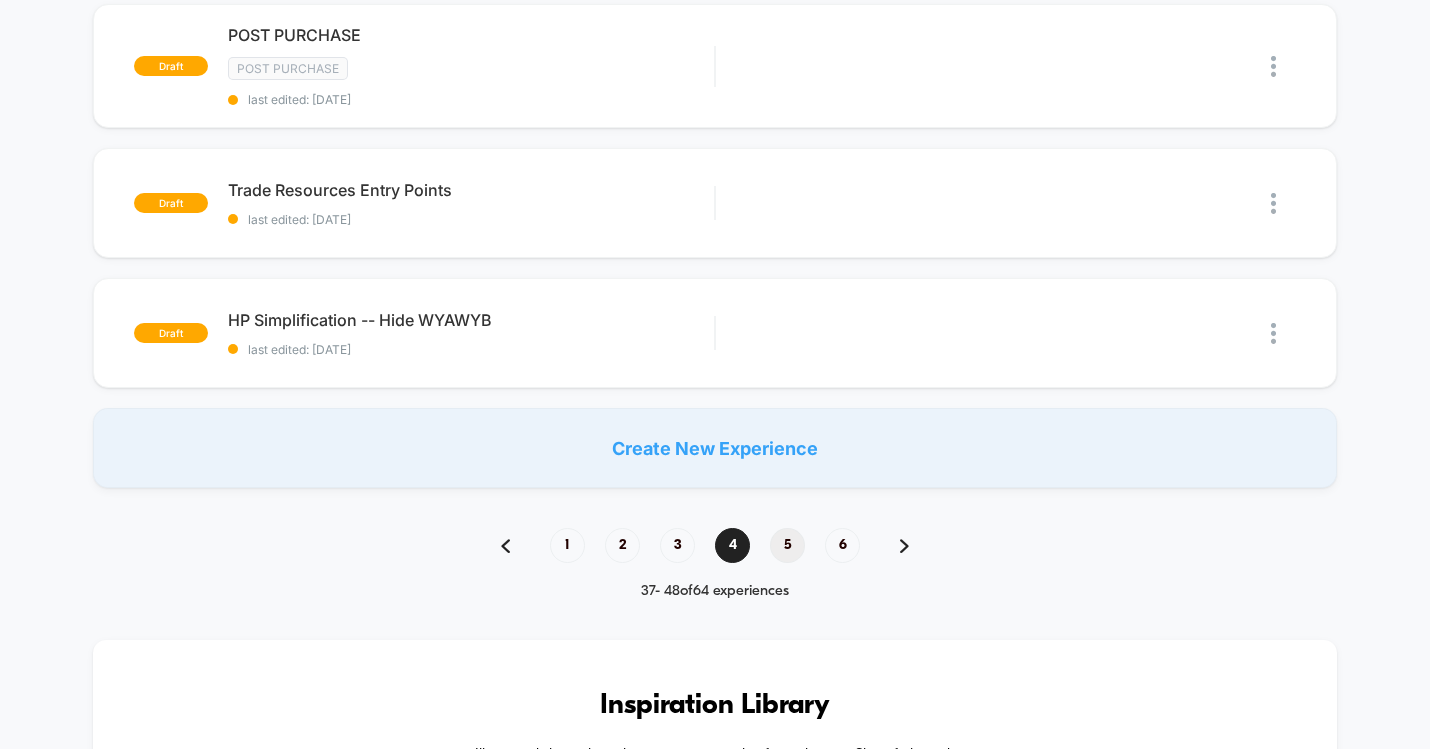 click on "5" at bounding box center [787, 545] 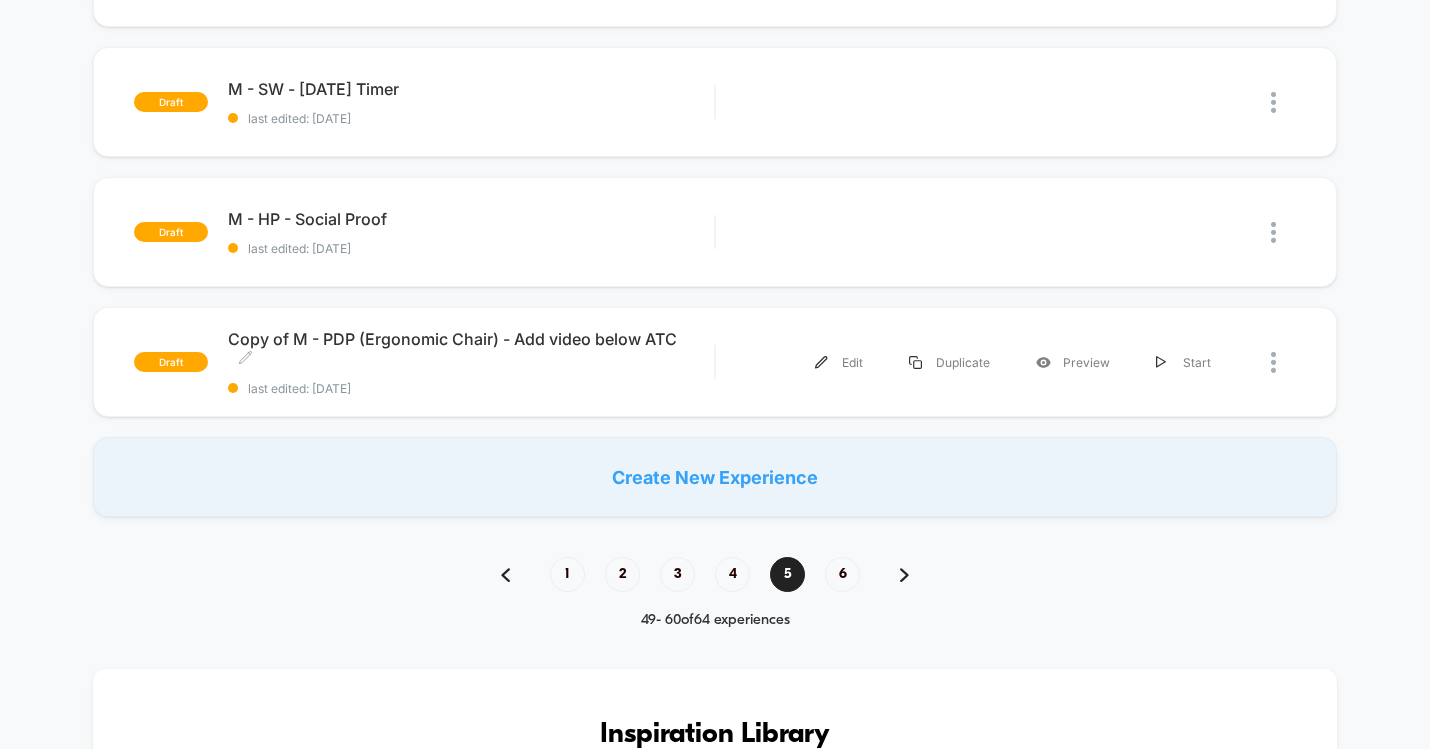 scroll, scrollTop: 1356, scrollLeft: 0, axis: vertical 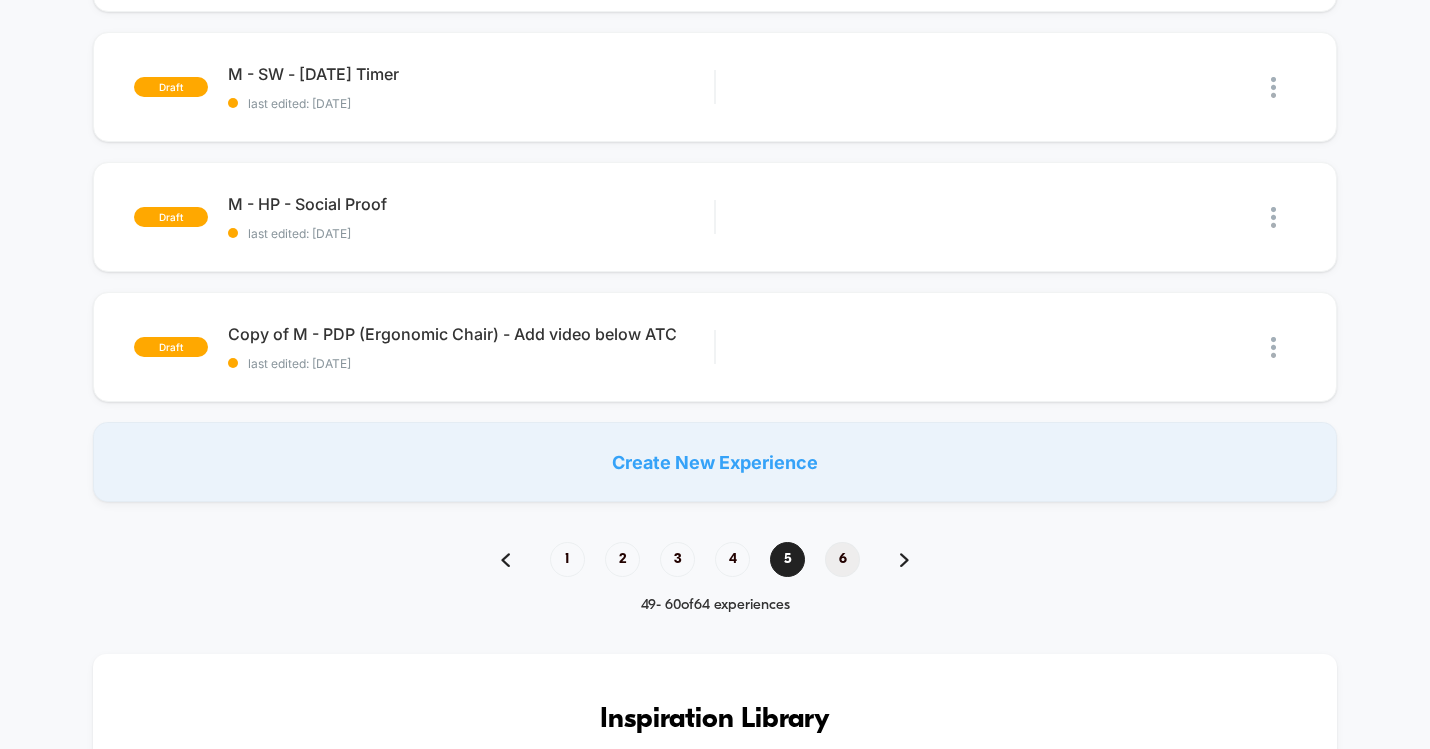 click on "6" at bounding box center [842, 559] 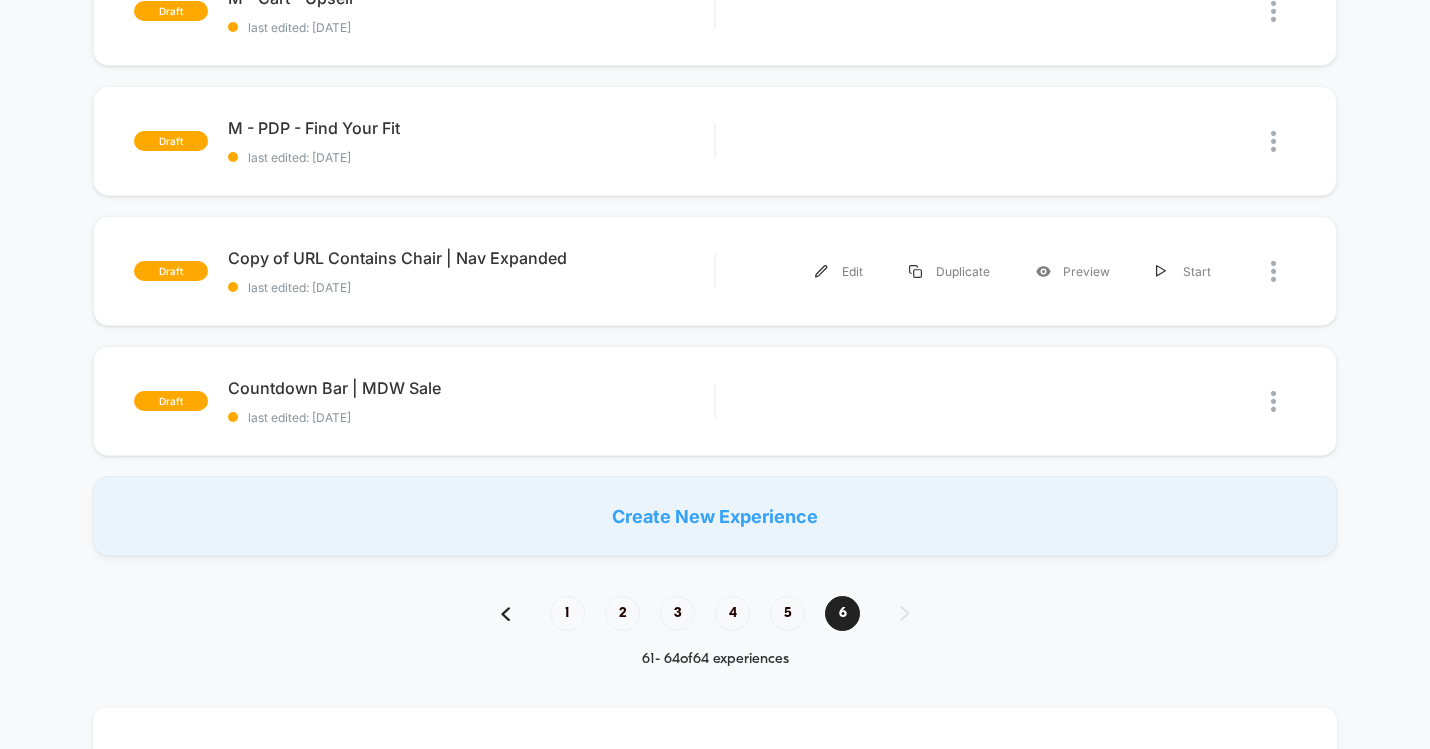 scroll, scrollTop: 263, scrollLeft: 0, axis: vertical 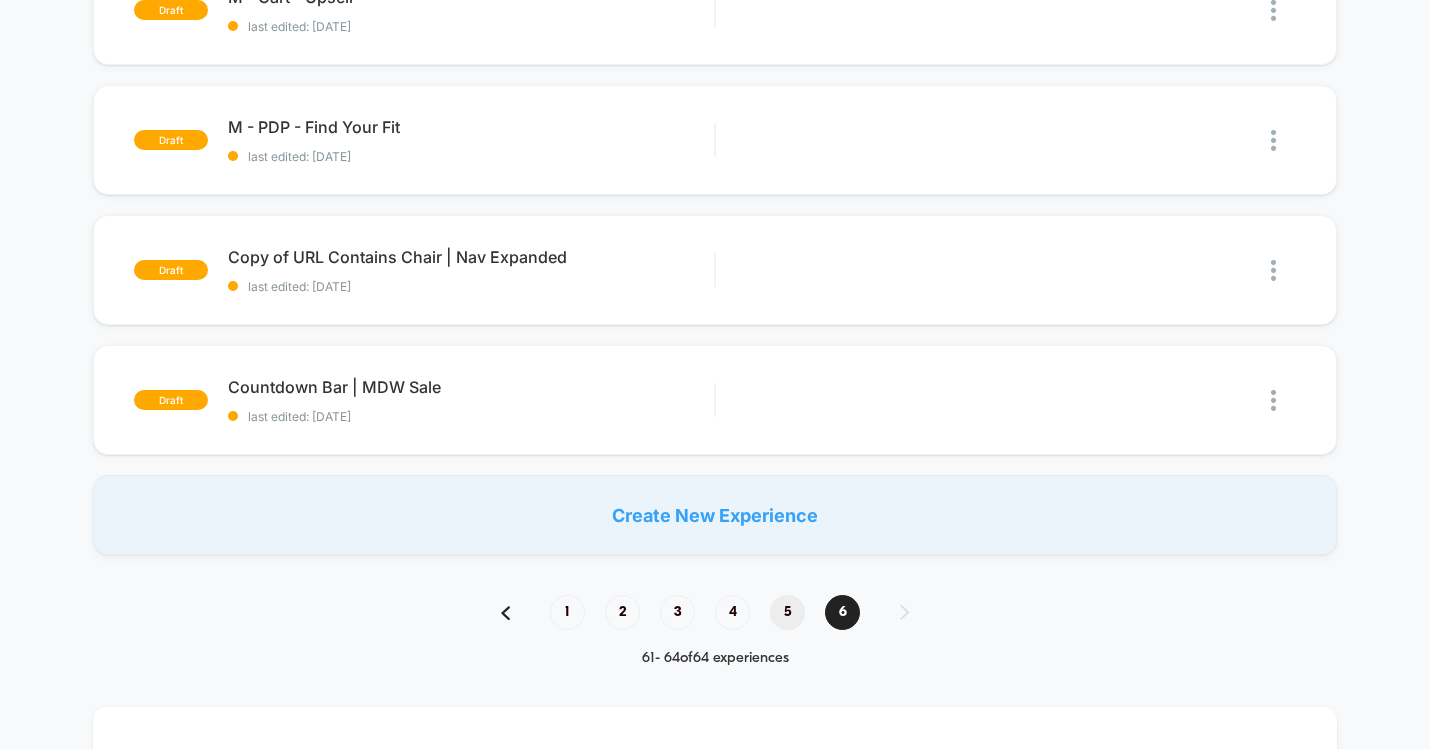 click on "5" at bounding box center [787, 612] 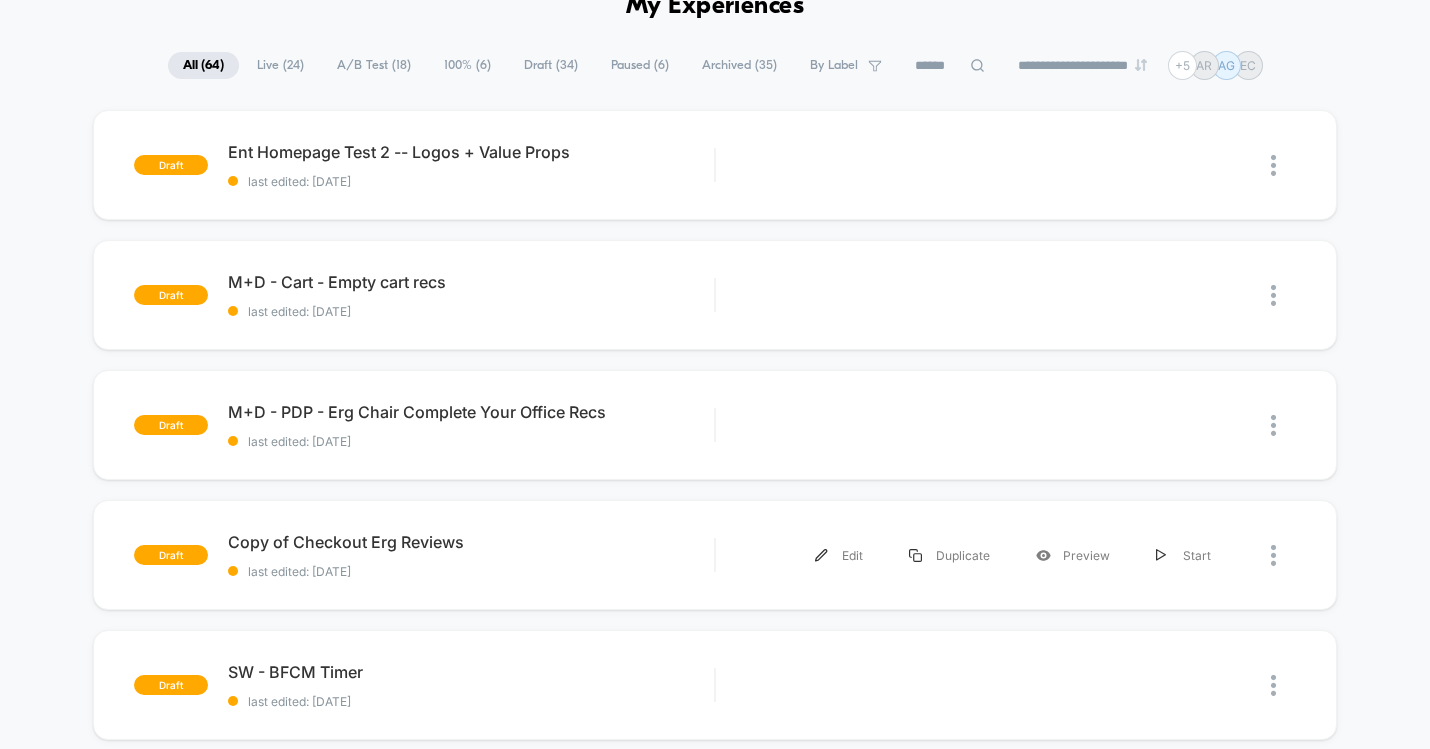 scroll, scrollTop: 0, scrollLeft: 0, axis: both 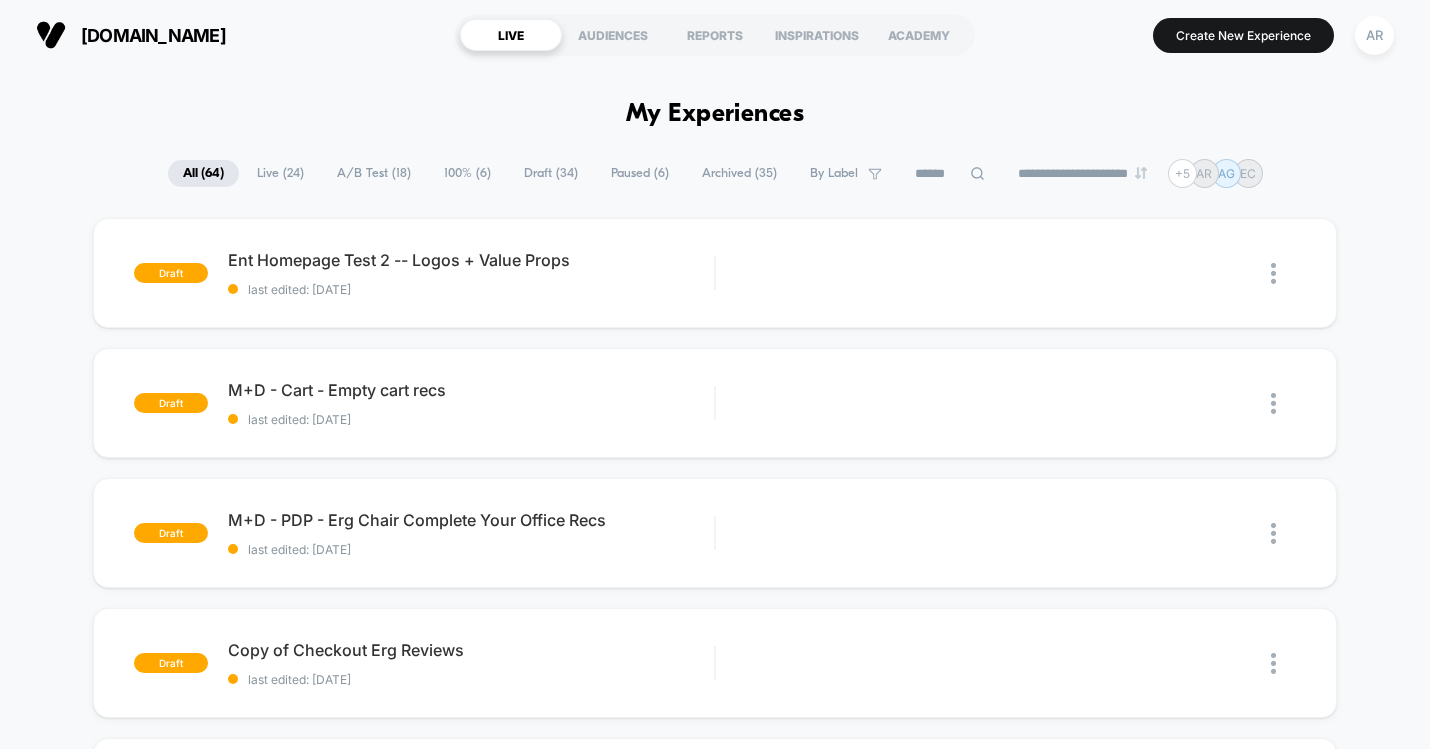 click on "Paused ( 6 )" at bounding box center (640, 173) 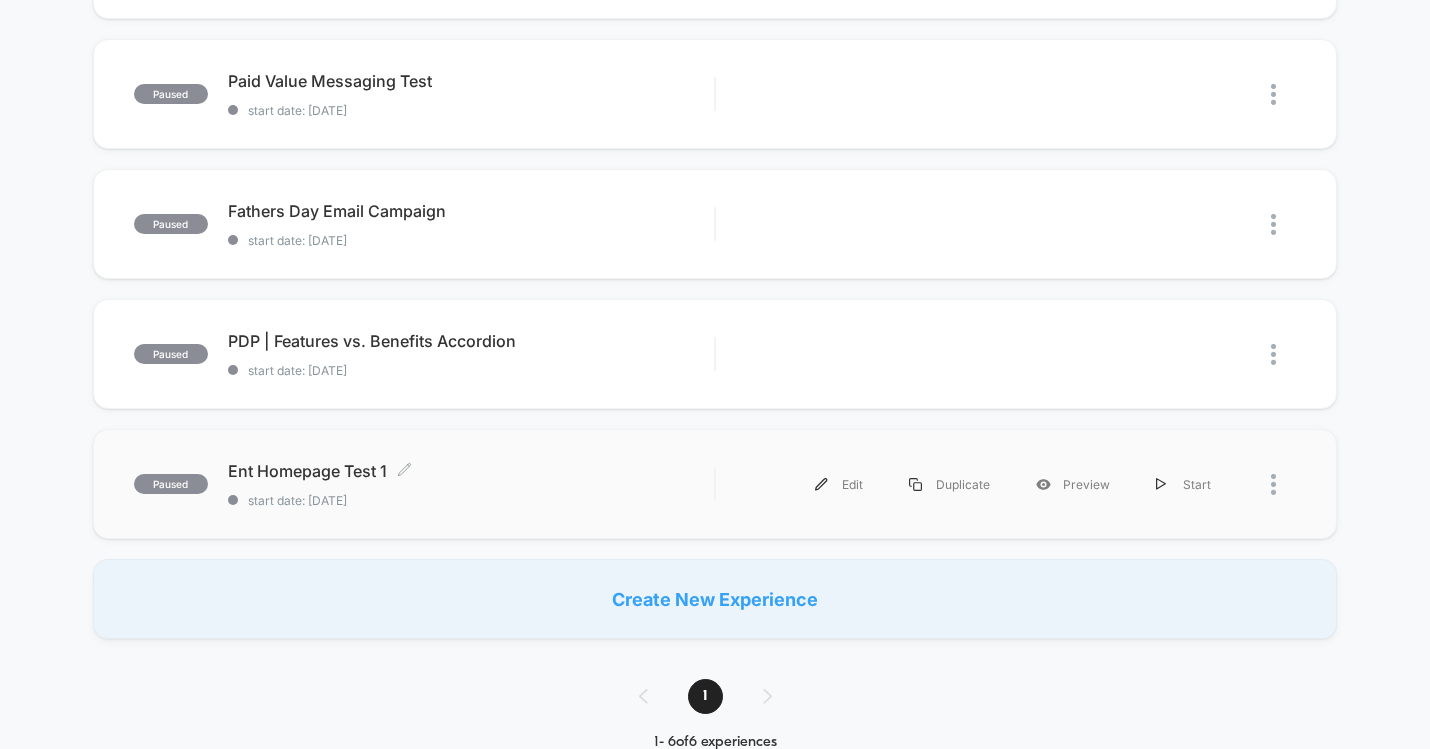 scroll, scrollTop: 0, scrollLeft: 0, axis: both 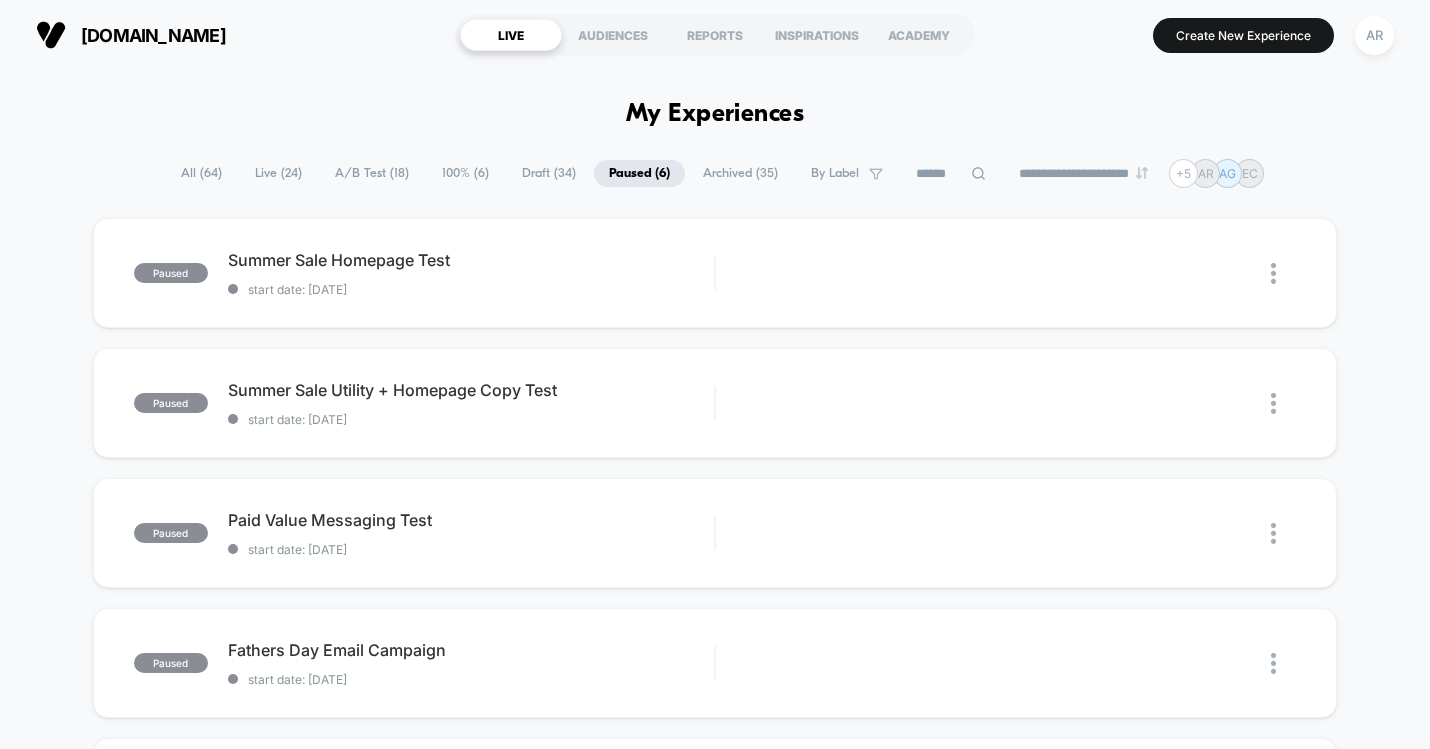 click on "Draft ( 34 )" at bounding box center (549, 173) 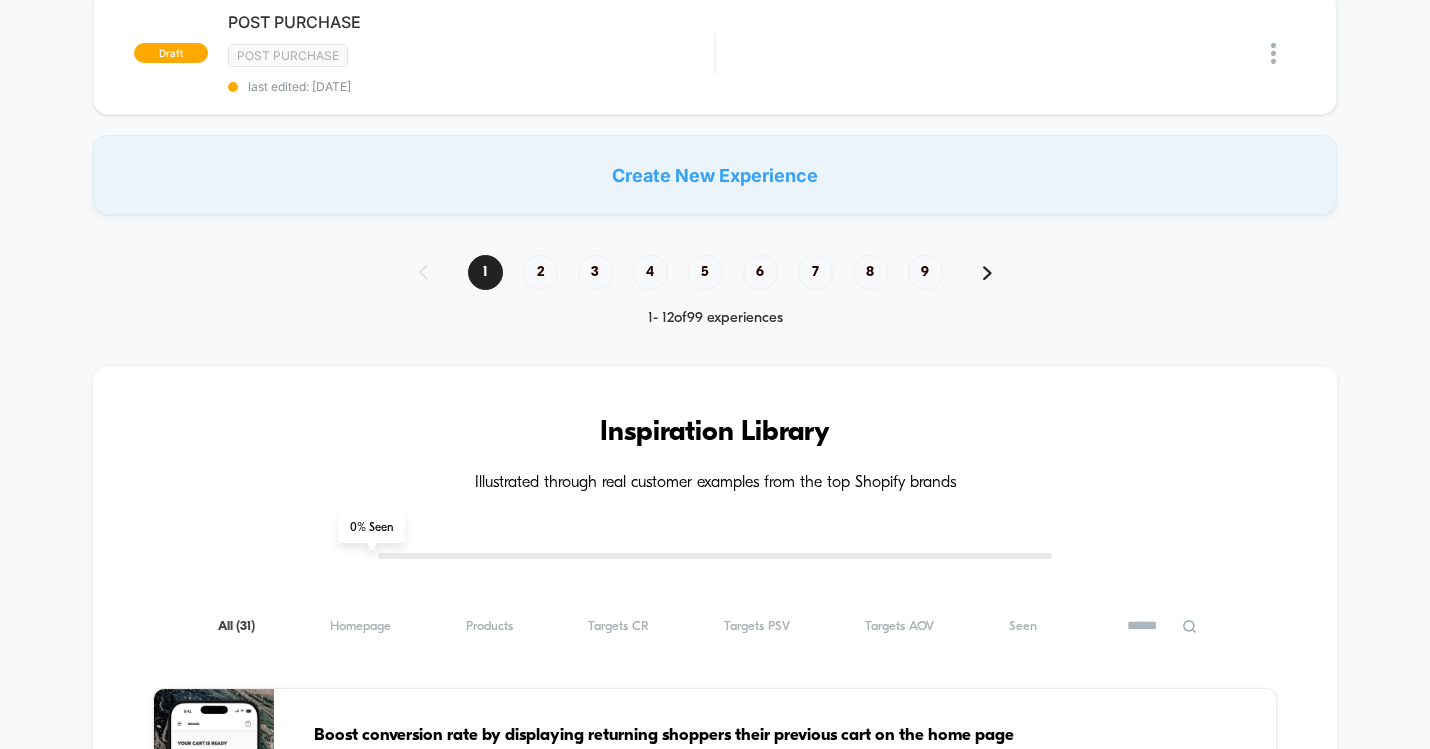 scroll, scrollTop: 1492, scrollLeft: 0, axis: vertical 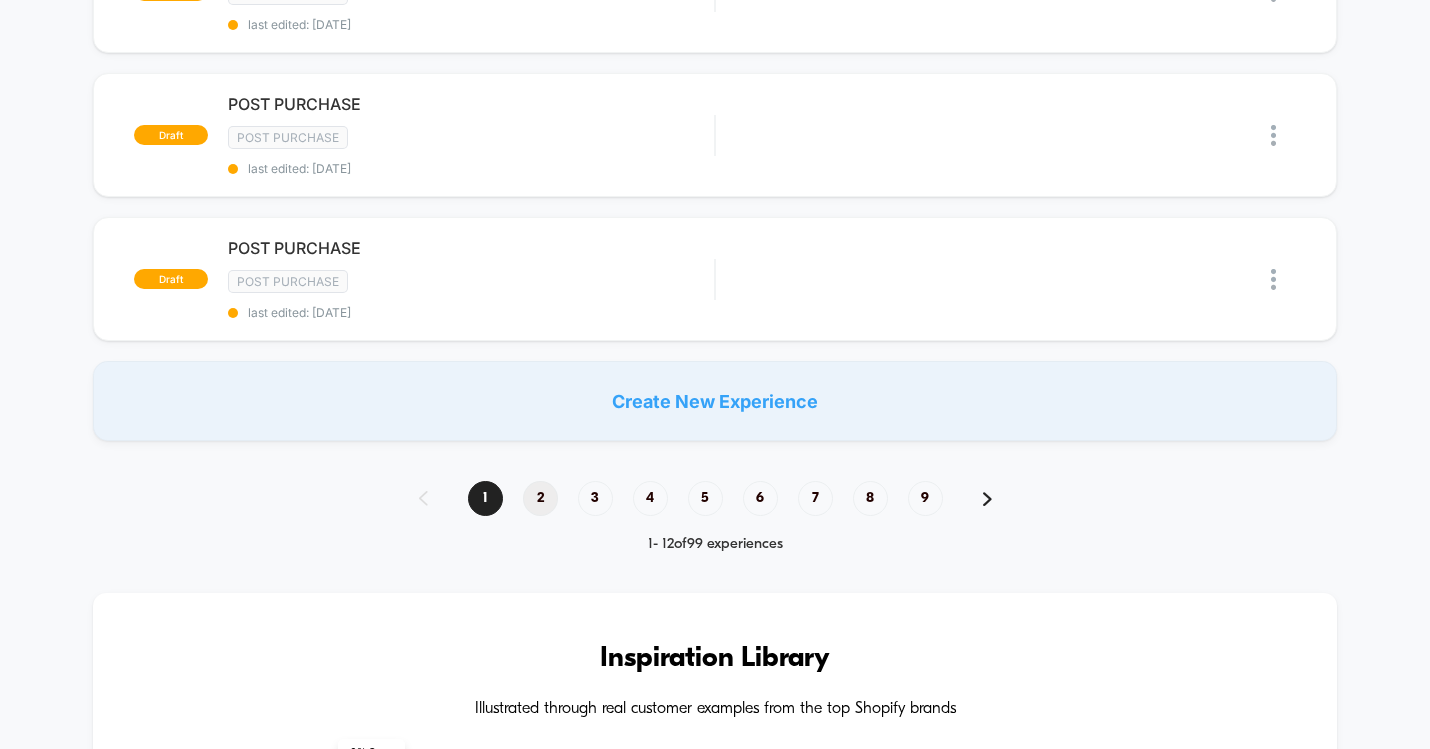 click on "2" at bounding box center (540, 498) 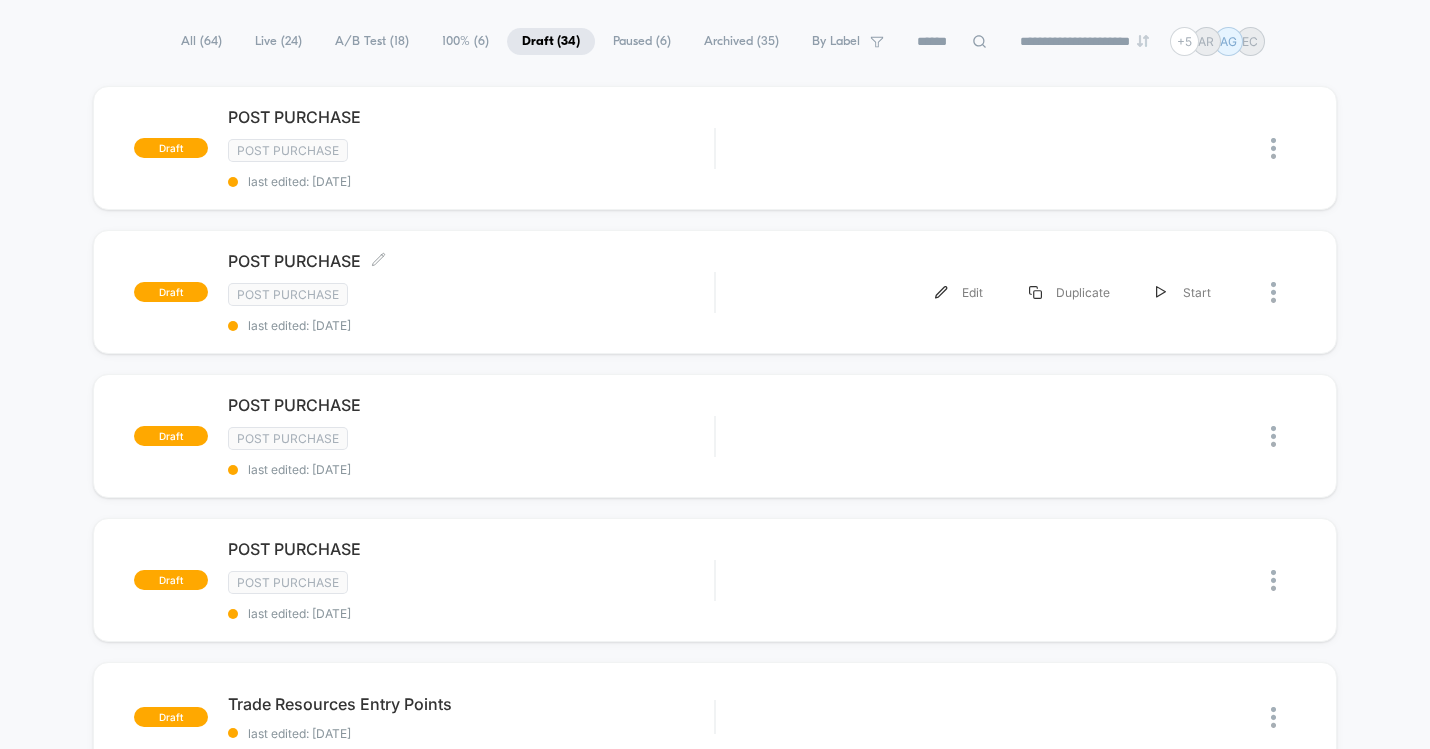 scroll, scrollTop: 0, scrollLeft: 0, axis: both 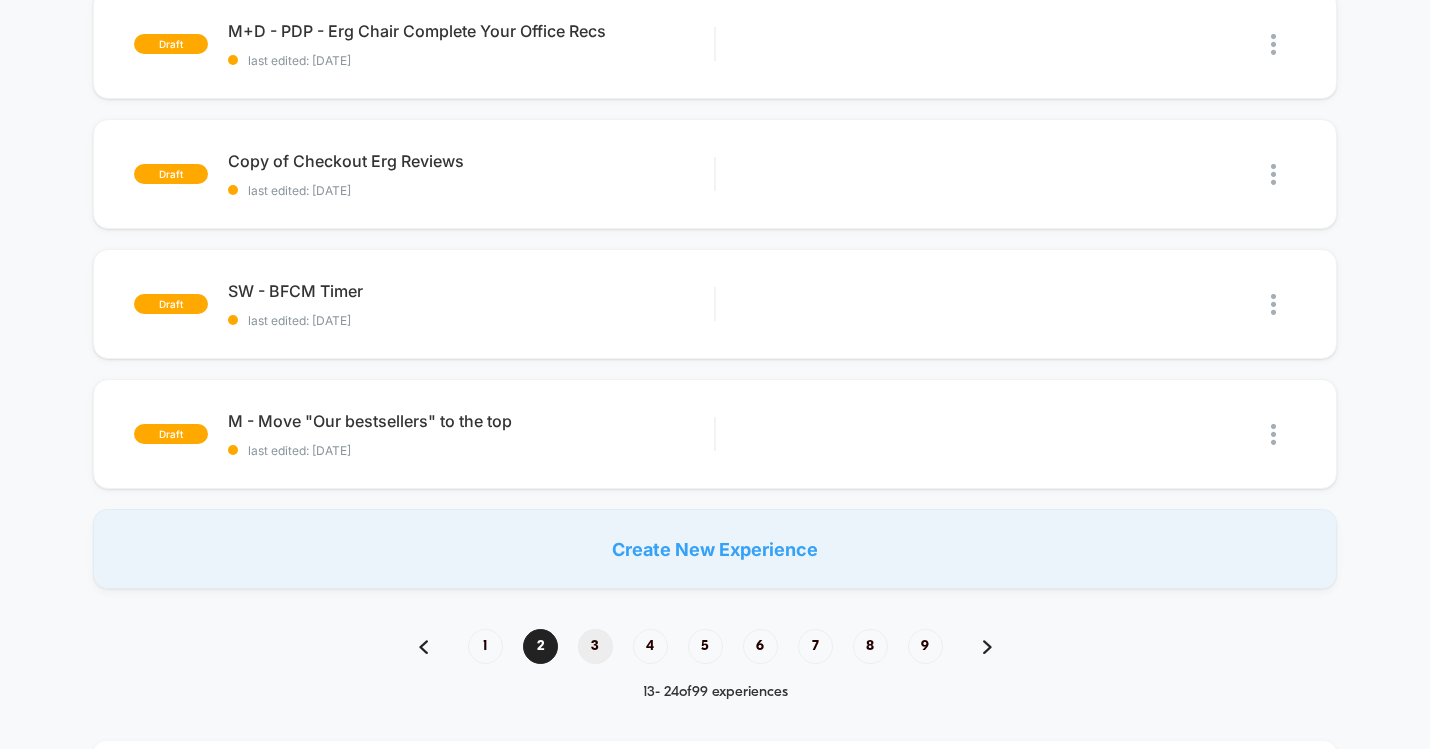 click on "3" at bounding box center [595, 646] 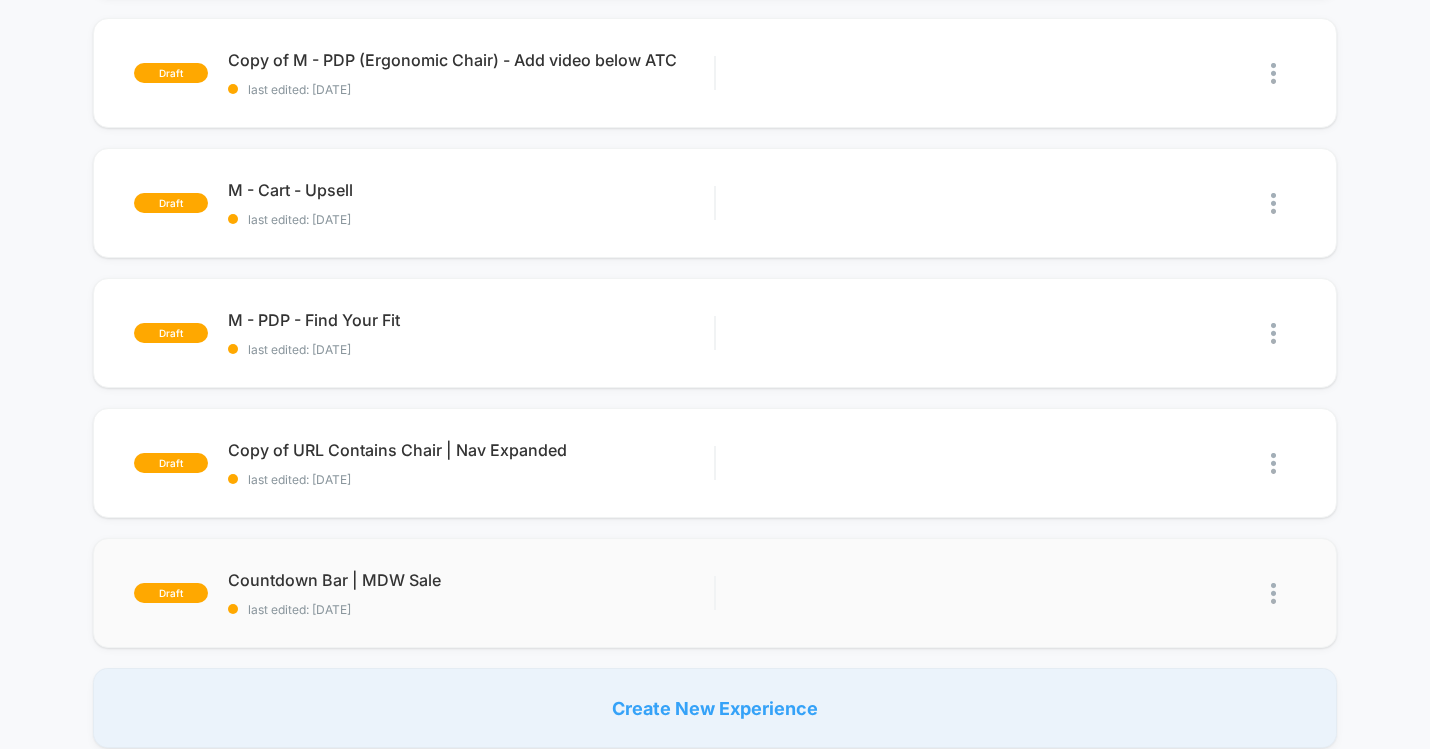 scroll, scrollTop: 991, scrollLeft: 0, axis: vertical 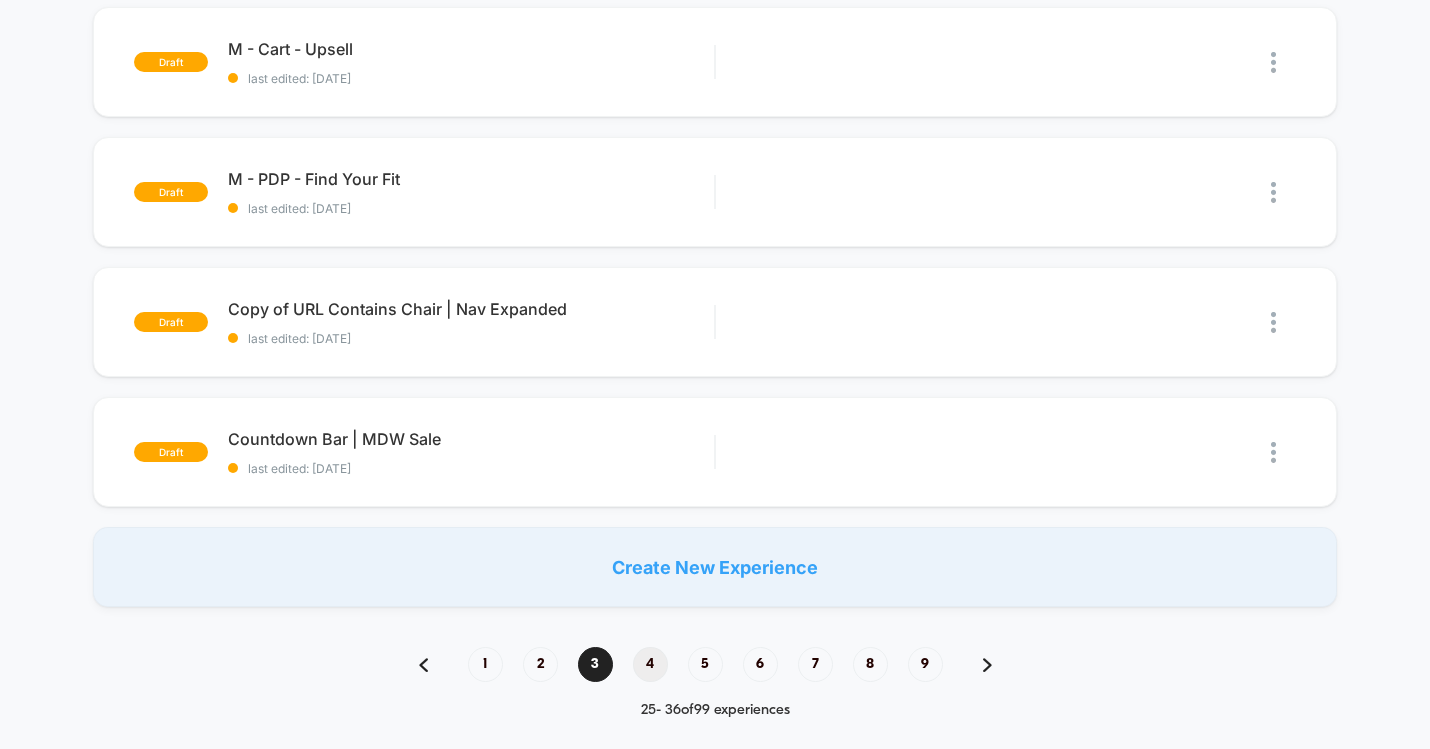 click on "4" at bounding box center (650, 664) 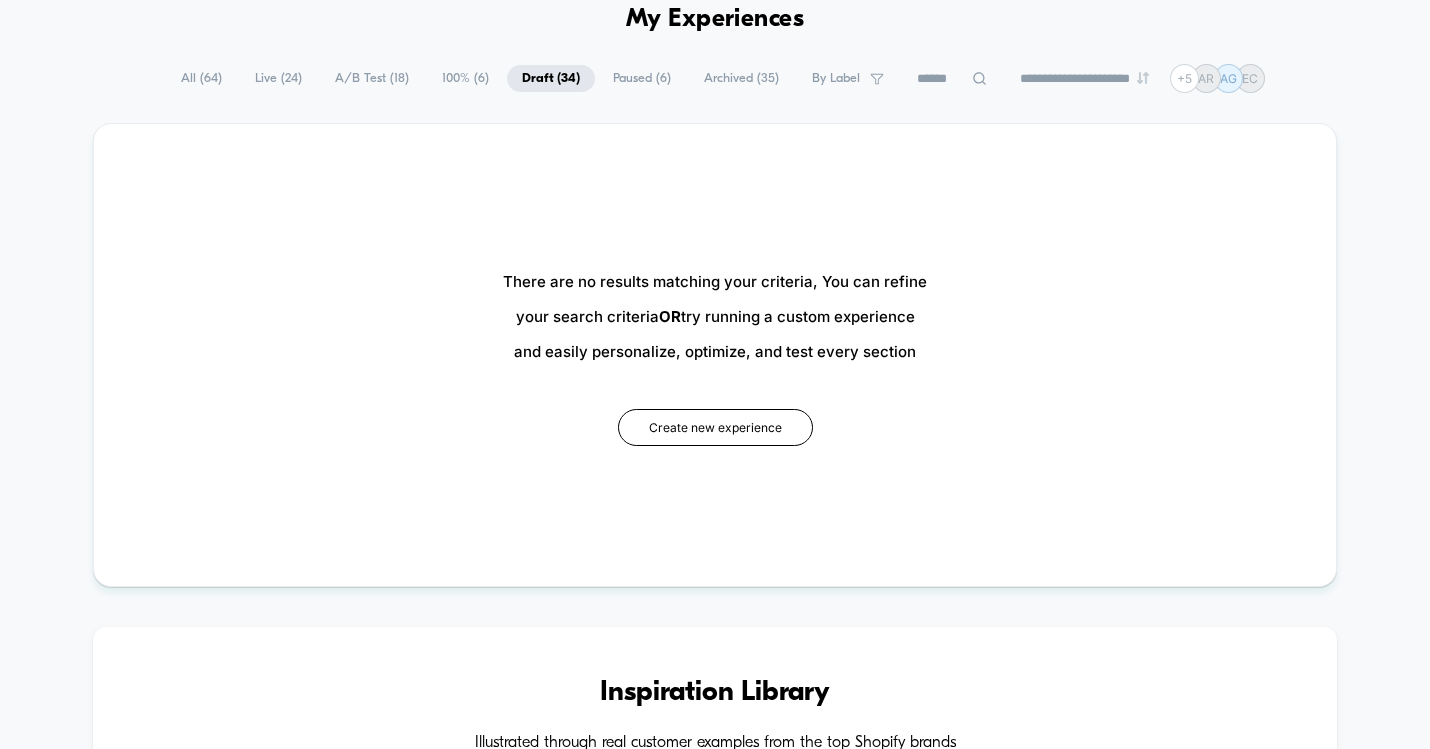 scroll, scrollTop: 0, scrollLeft: 0, axis: both 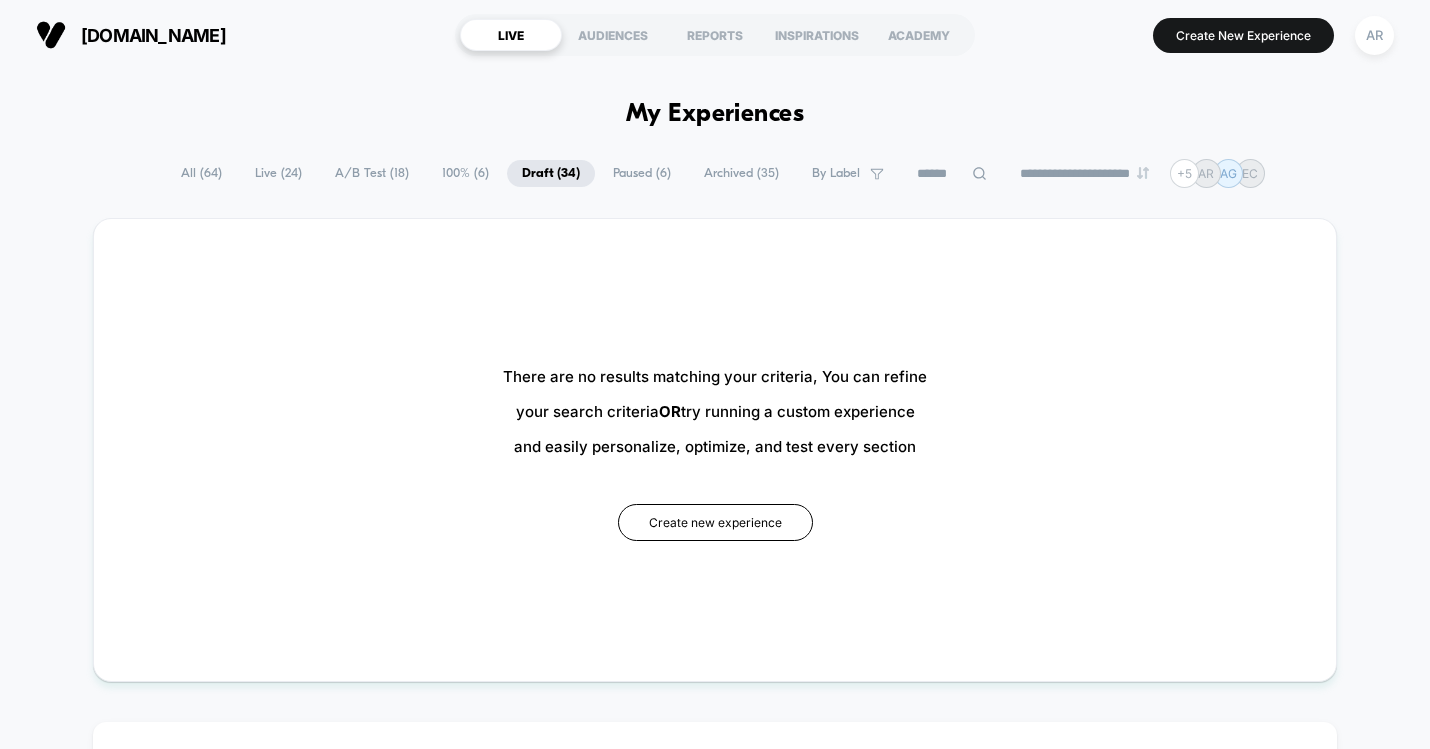 click 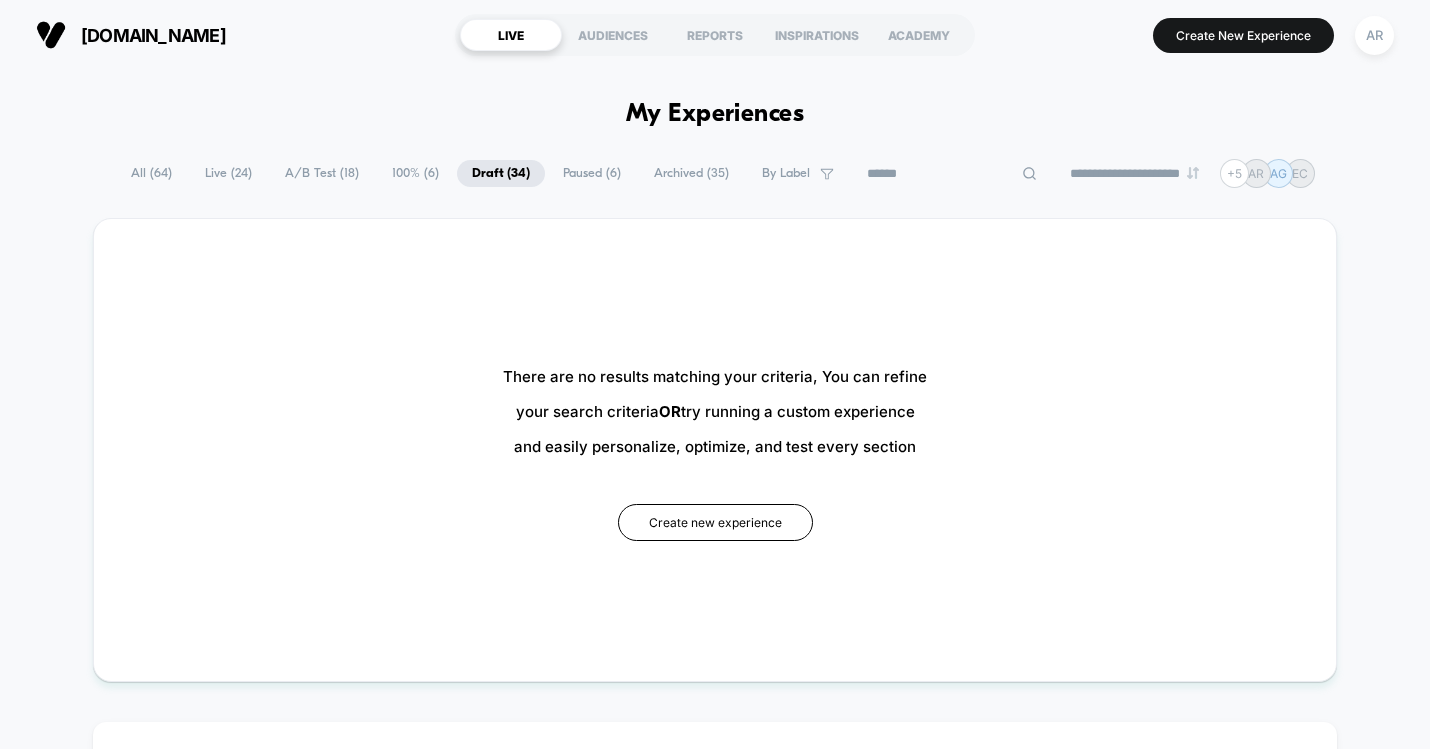 click on "All ( 64 )" at bounding box center [151, 173] 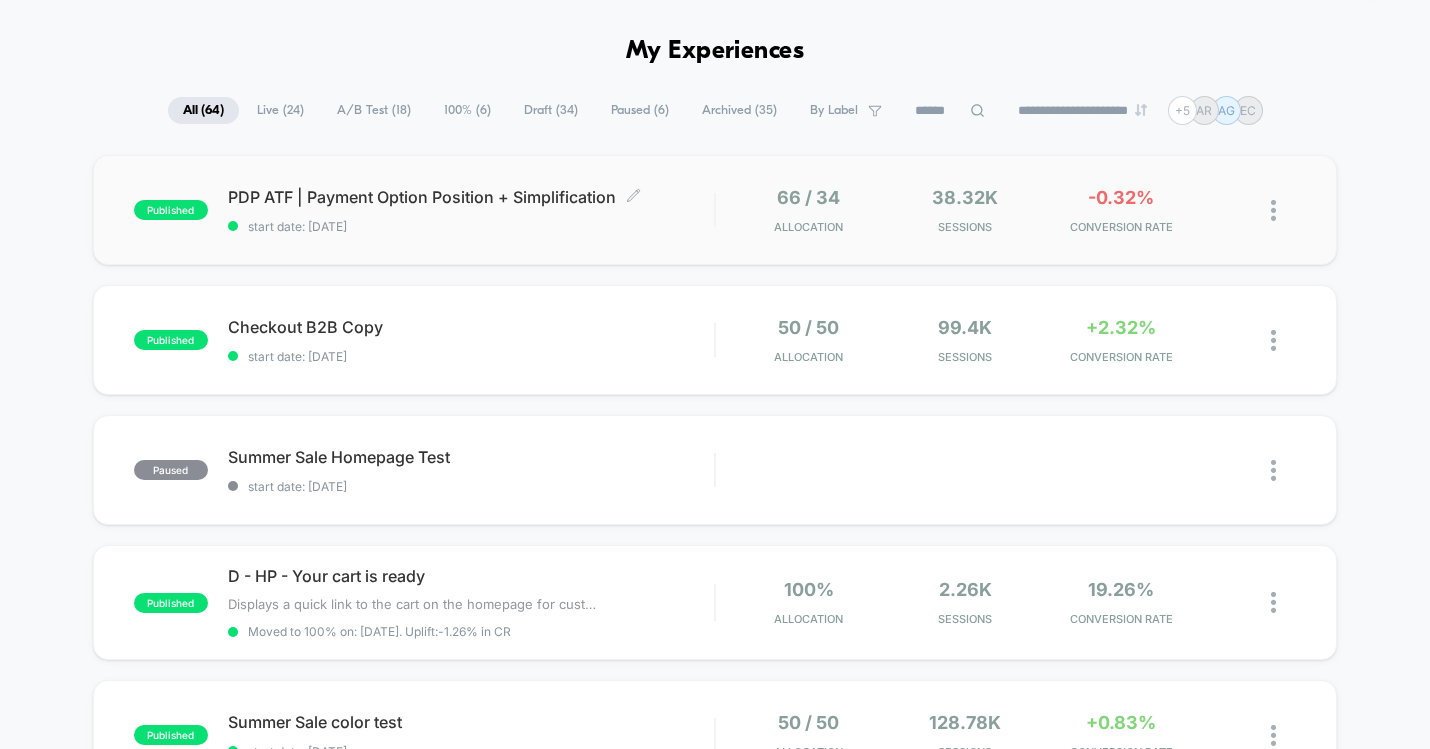 scroll, scrollTop: 0, scrollLeft: 0, axis: both 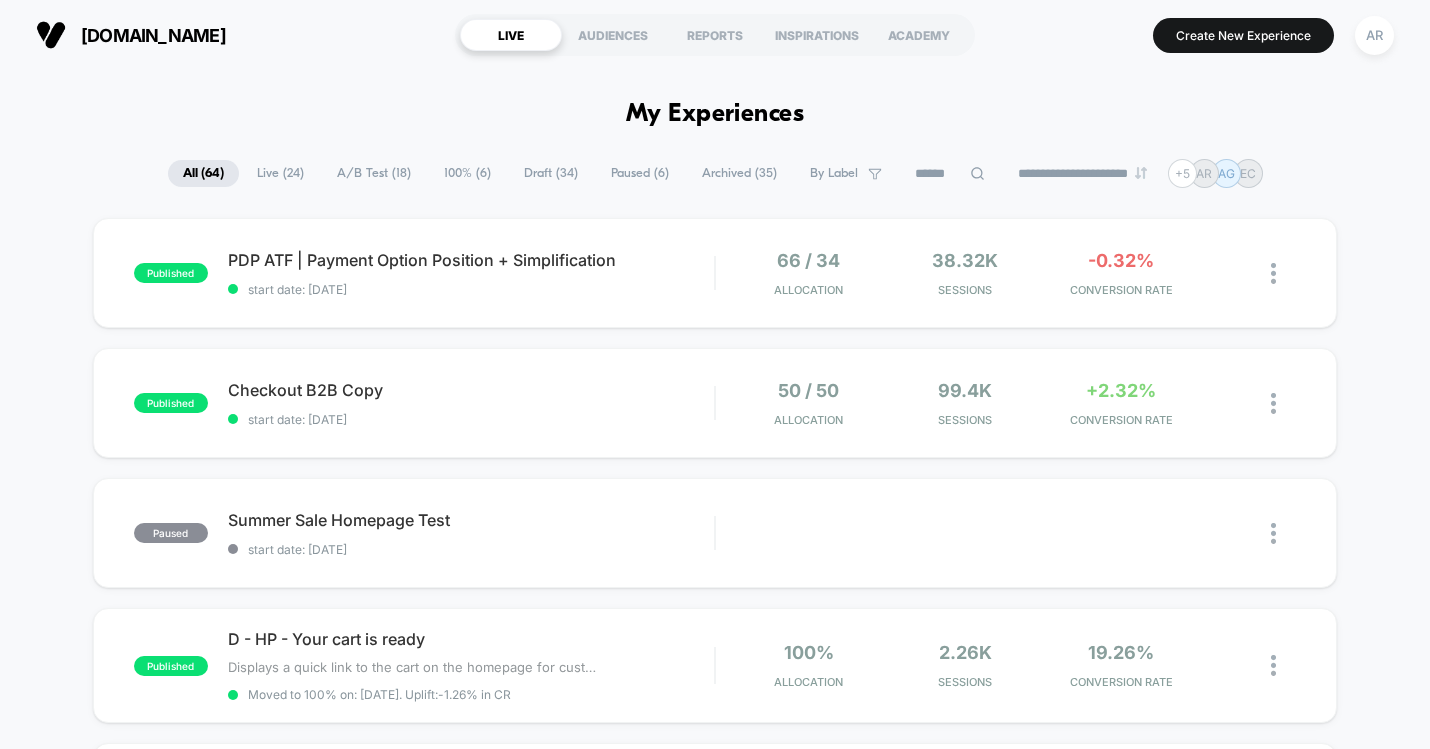 click on "Archived ( 35 )" at bounding box center [739, 173] 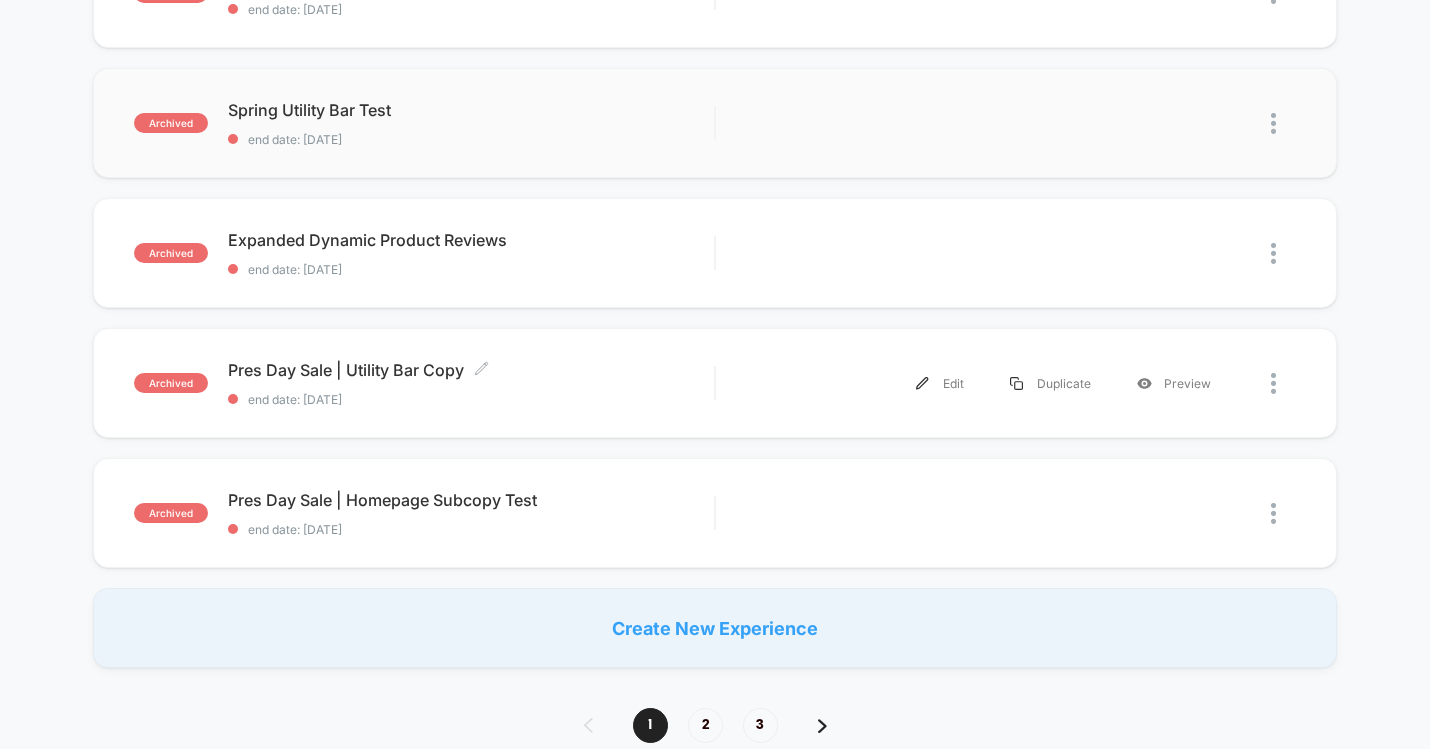 scroll, scrollTop: 1240, scrollLeft: 0, axis: vertical 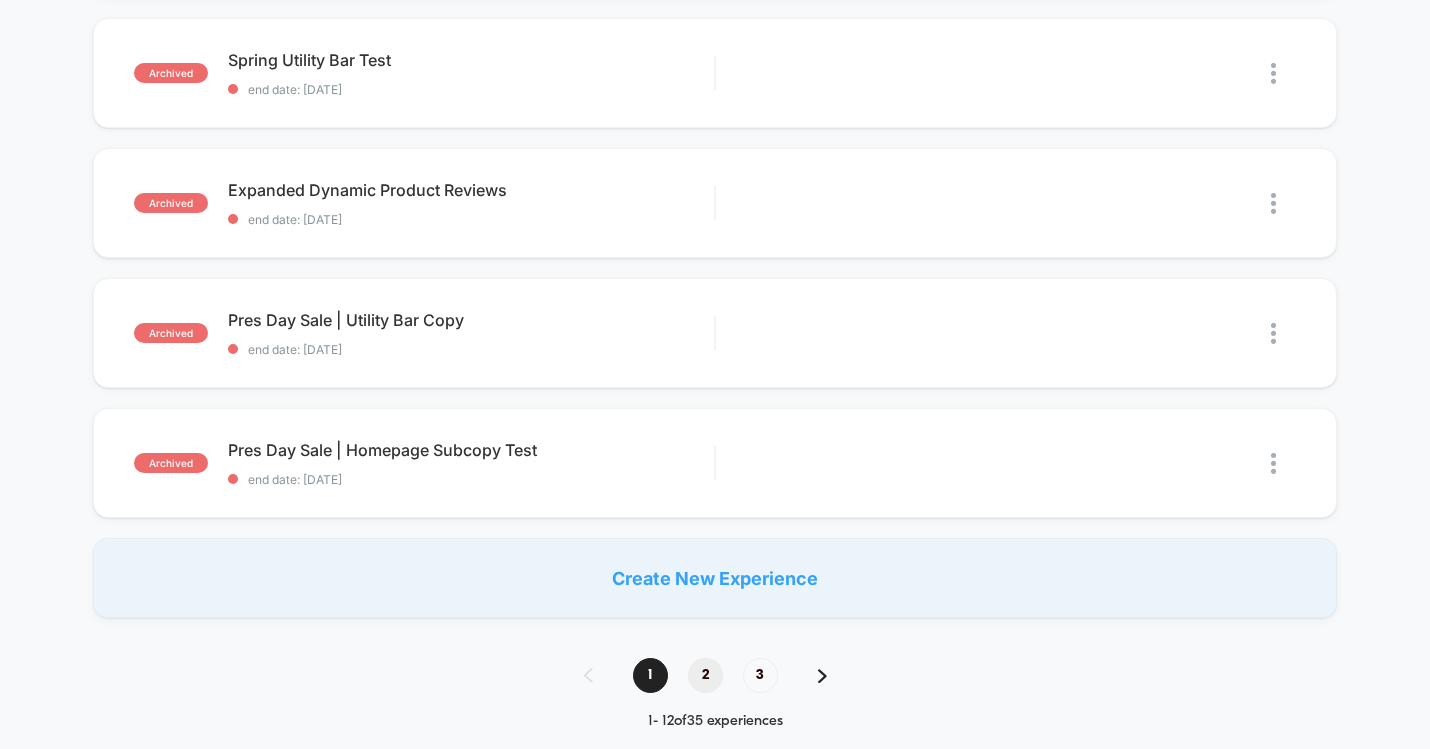 click on "2" at bounding box center (705, 675) 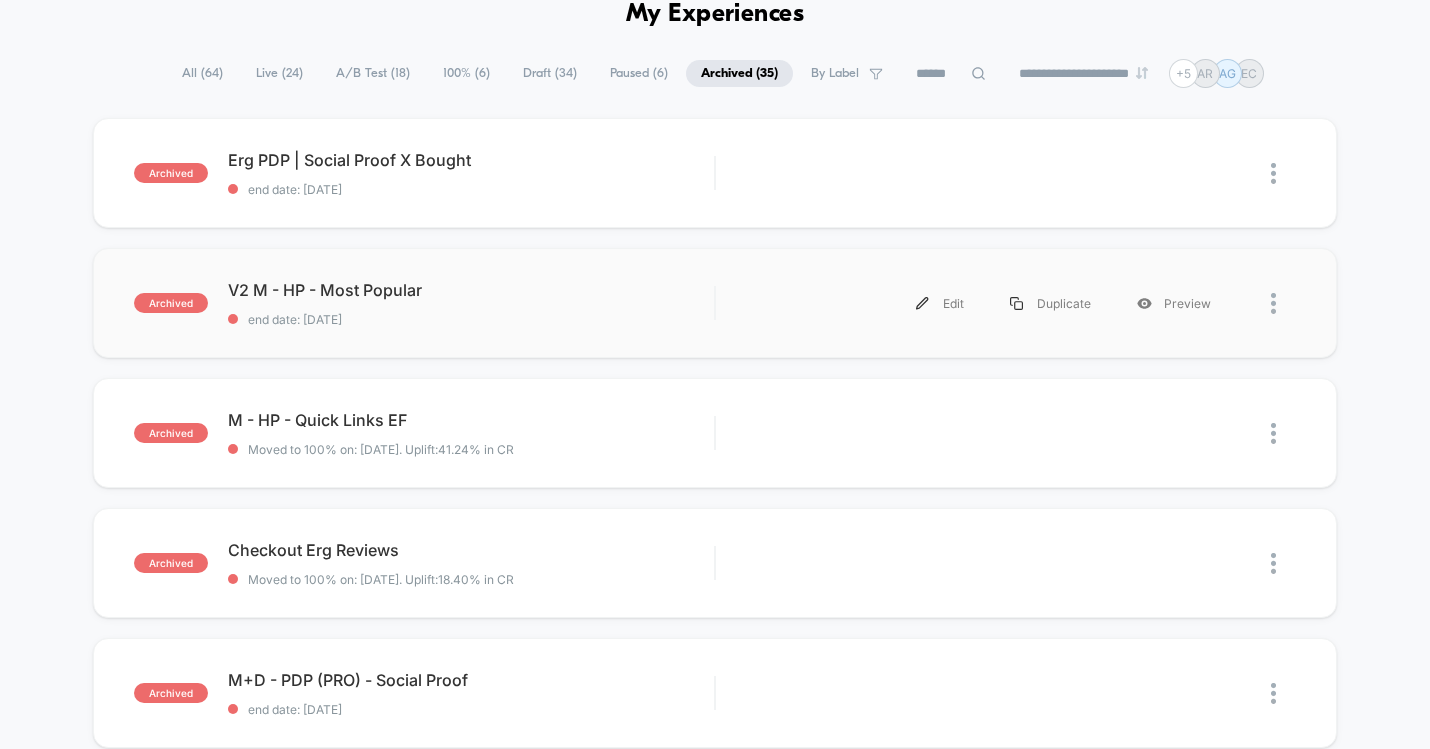 scroll, scrollTop: 127, scrollLeft: 0, axis: vertical 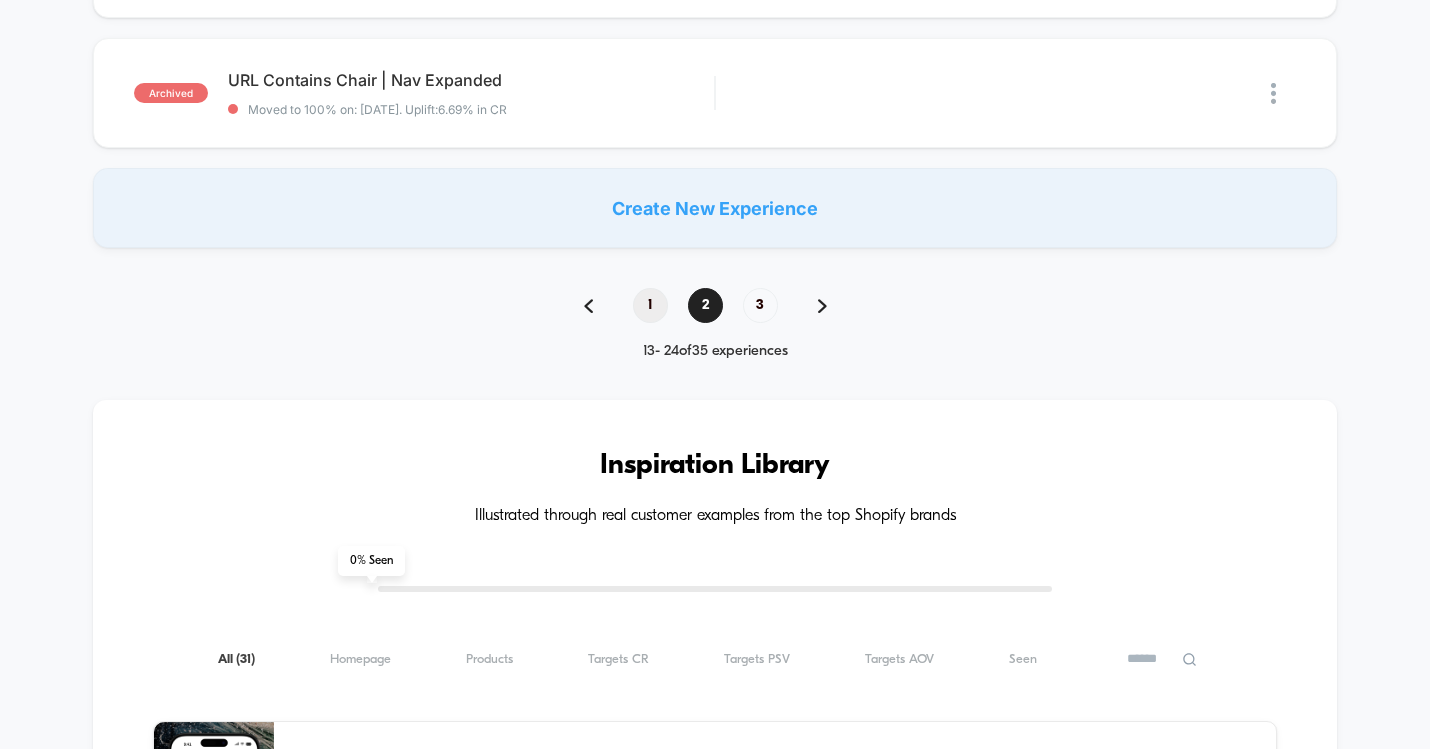 click on "1" at bounding box center [650, 305] 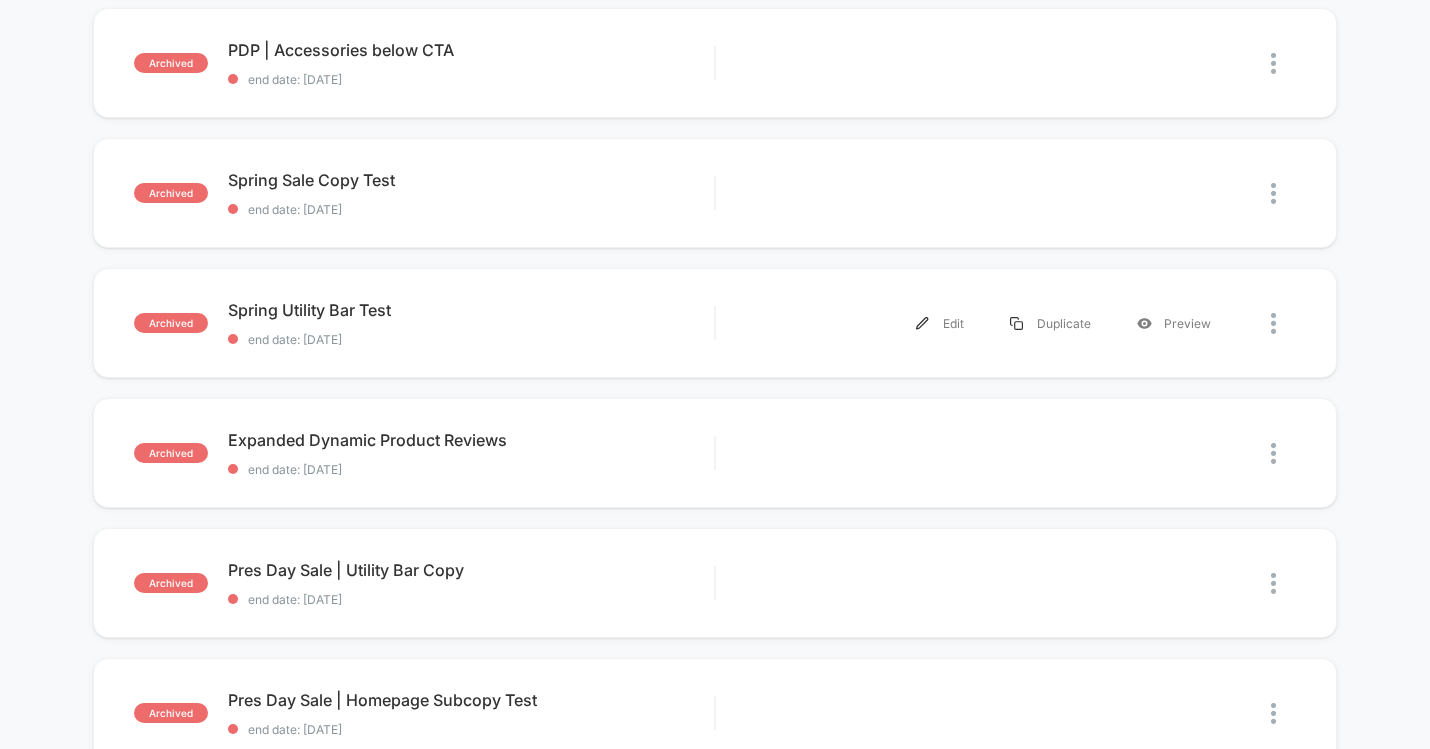 scroll, scrollTop: 989, scrollLeft: 0, axis: vertical 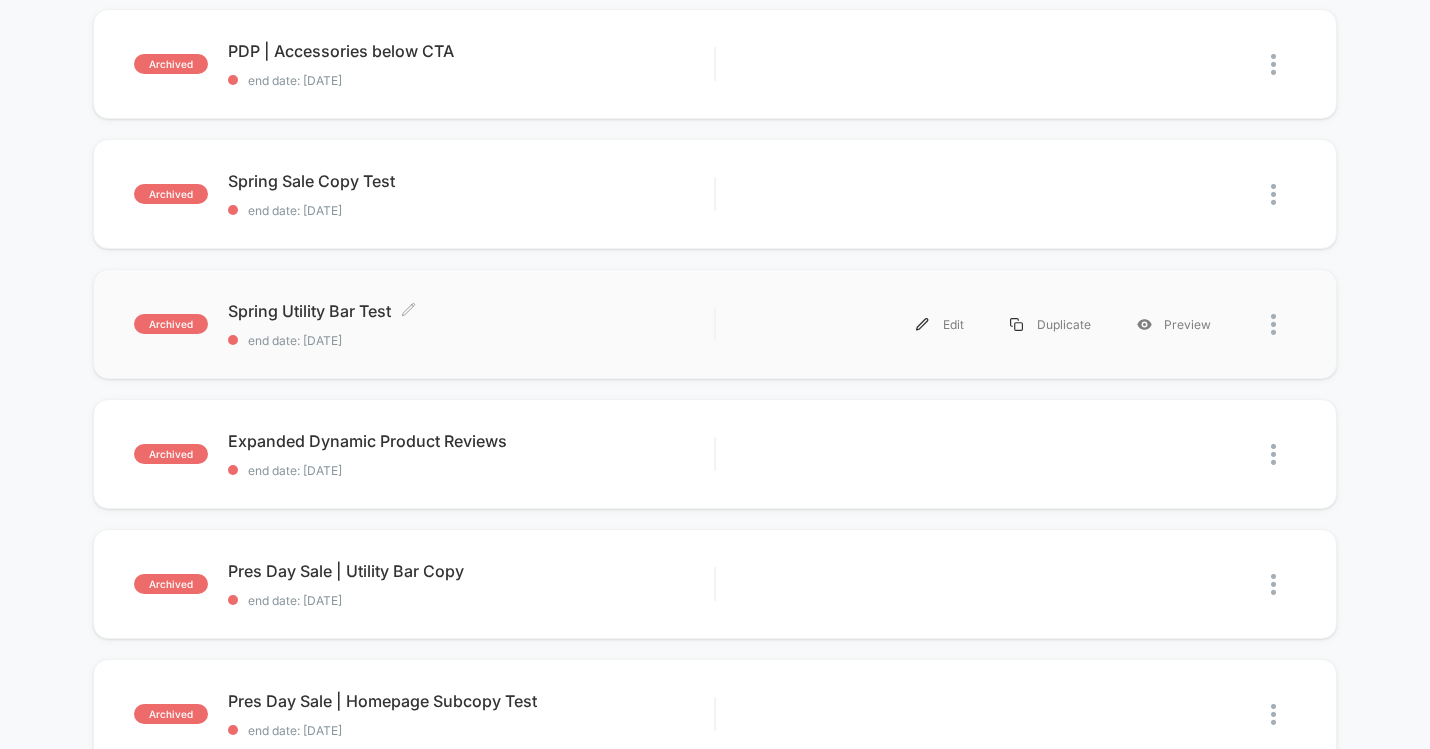click on "Spring Utility Bar Test Click to edit experience details" at bounding box center (471, 311) 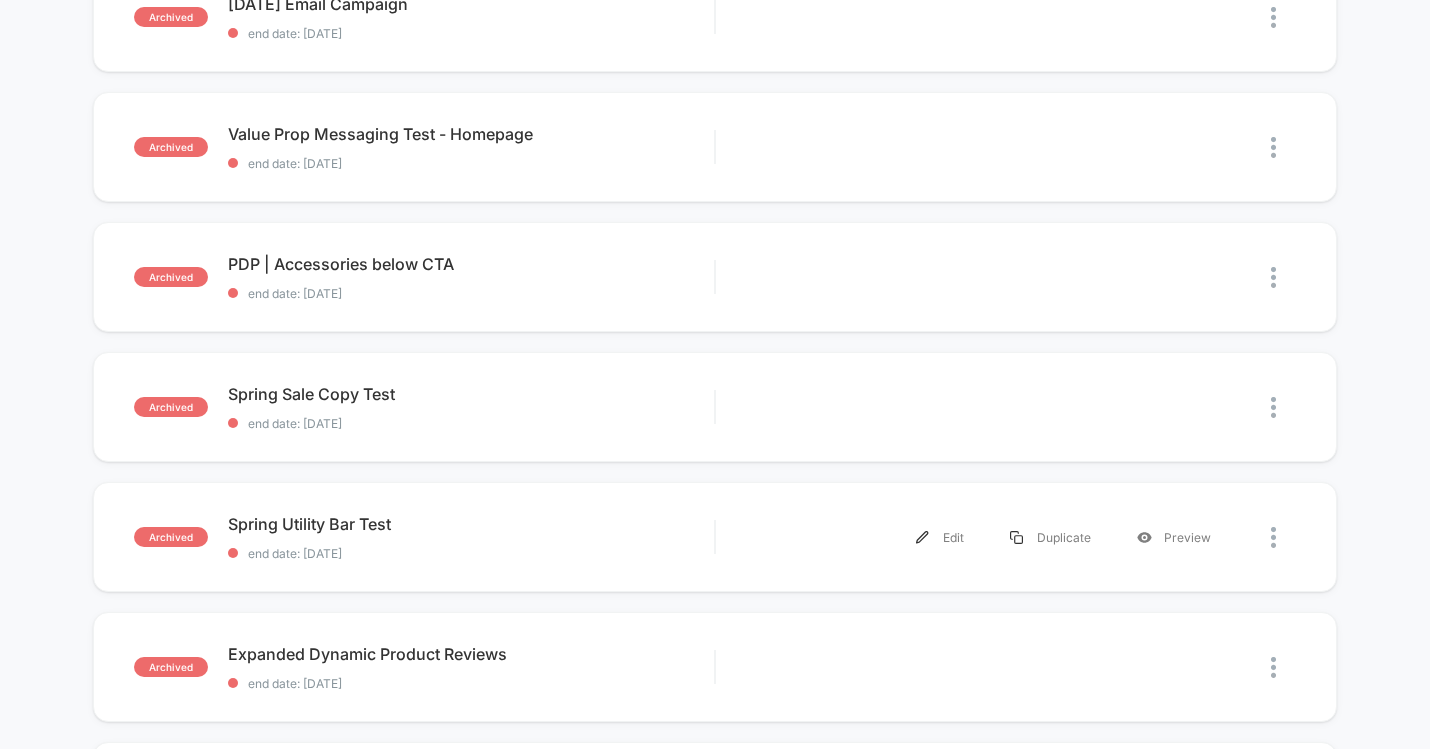 scroll, scrollTop: 763, scrollLeft: 0, axis: vertical 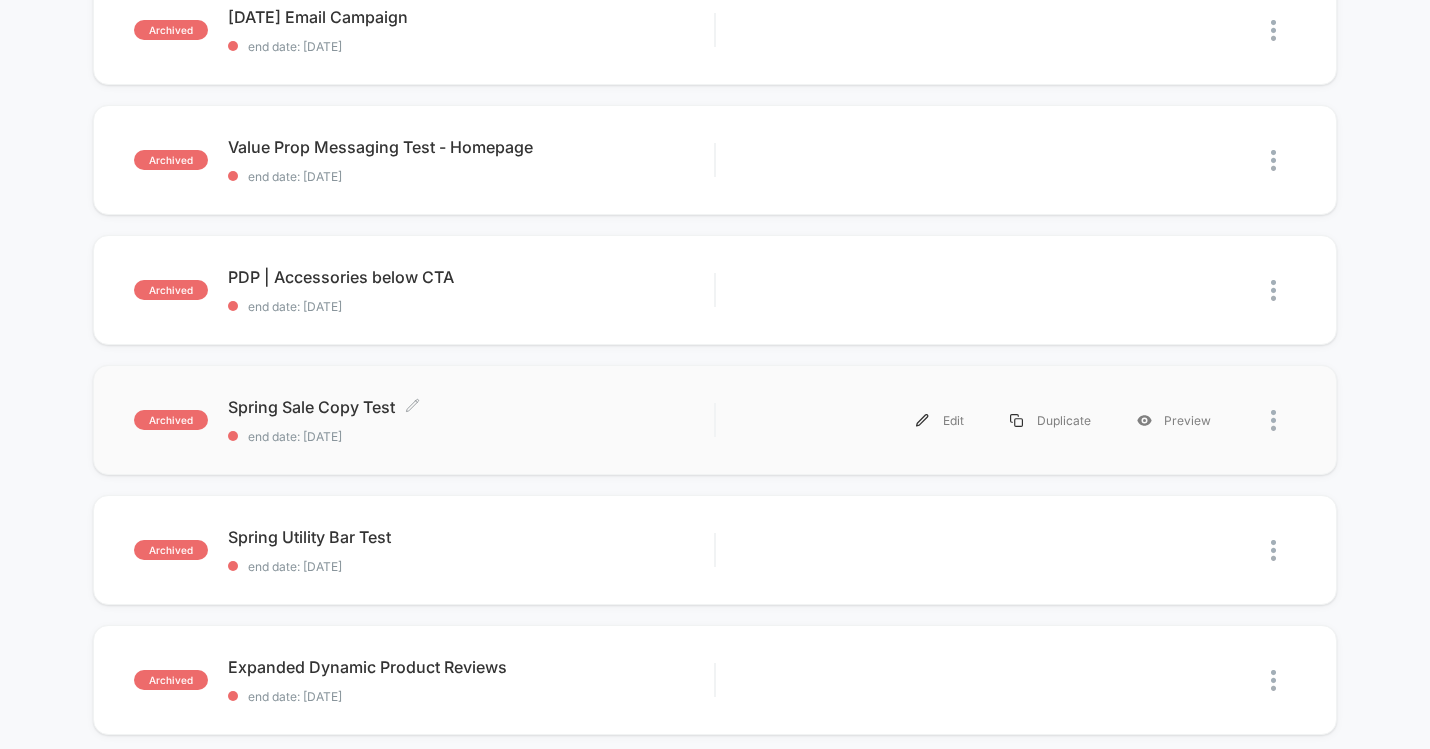 click on "Spring Sale Copy Test Click to edit experience details" at bounding box center (471, 407) 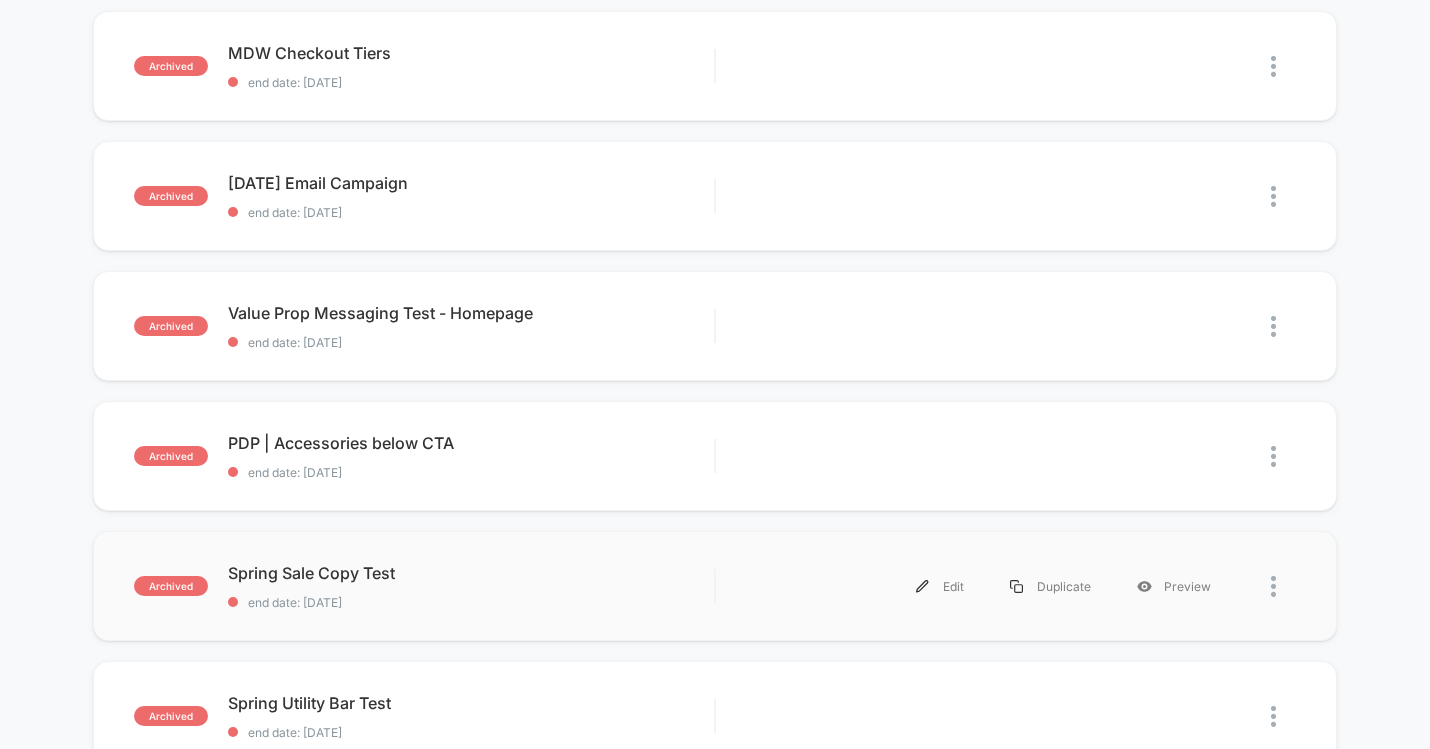 scroll, scrollTop: 574, scrollLeft: 0, axis: vertical 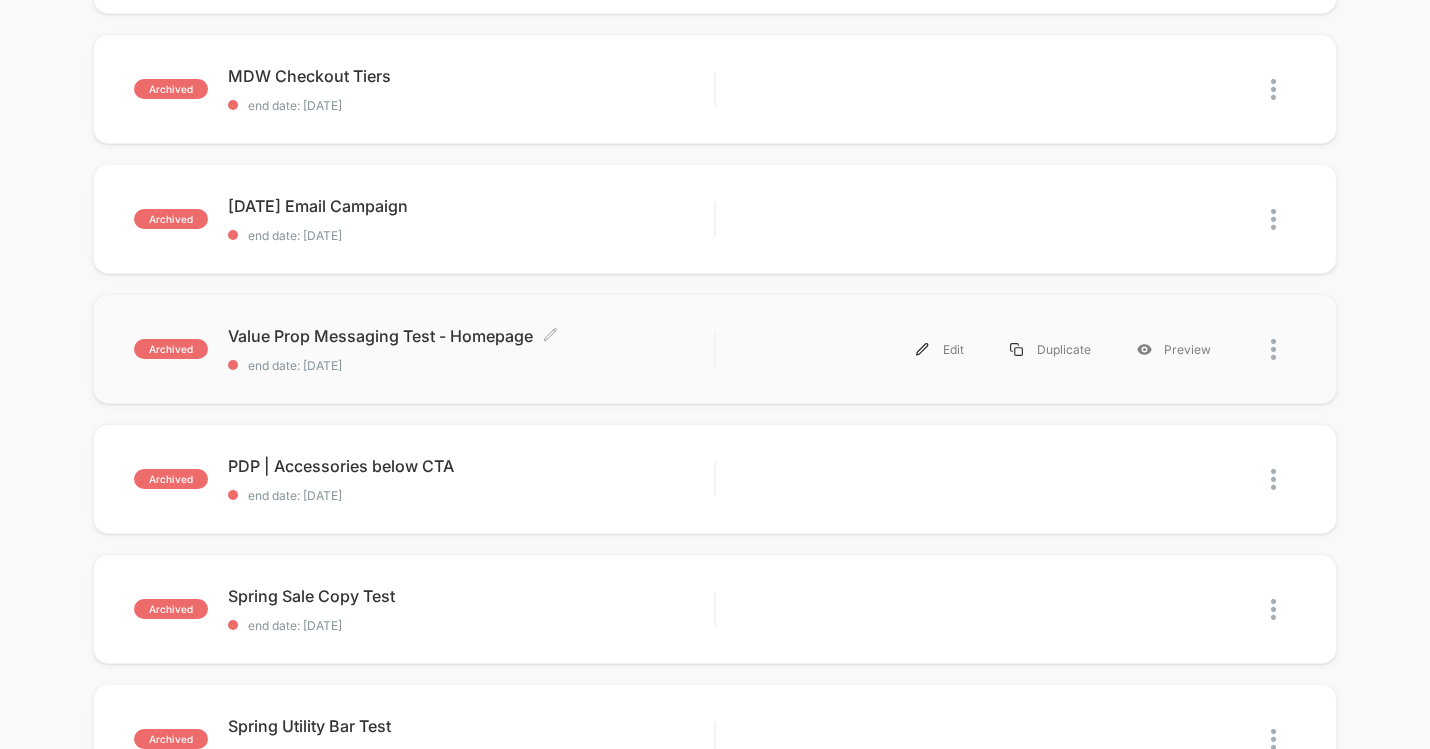 click on "Value Prop Messaging Test - Homepage Click to edit experience details Click to edit experience details end date: [DATE]" at bounding box center [471, 349] 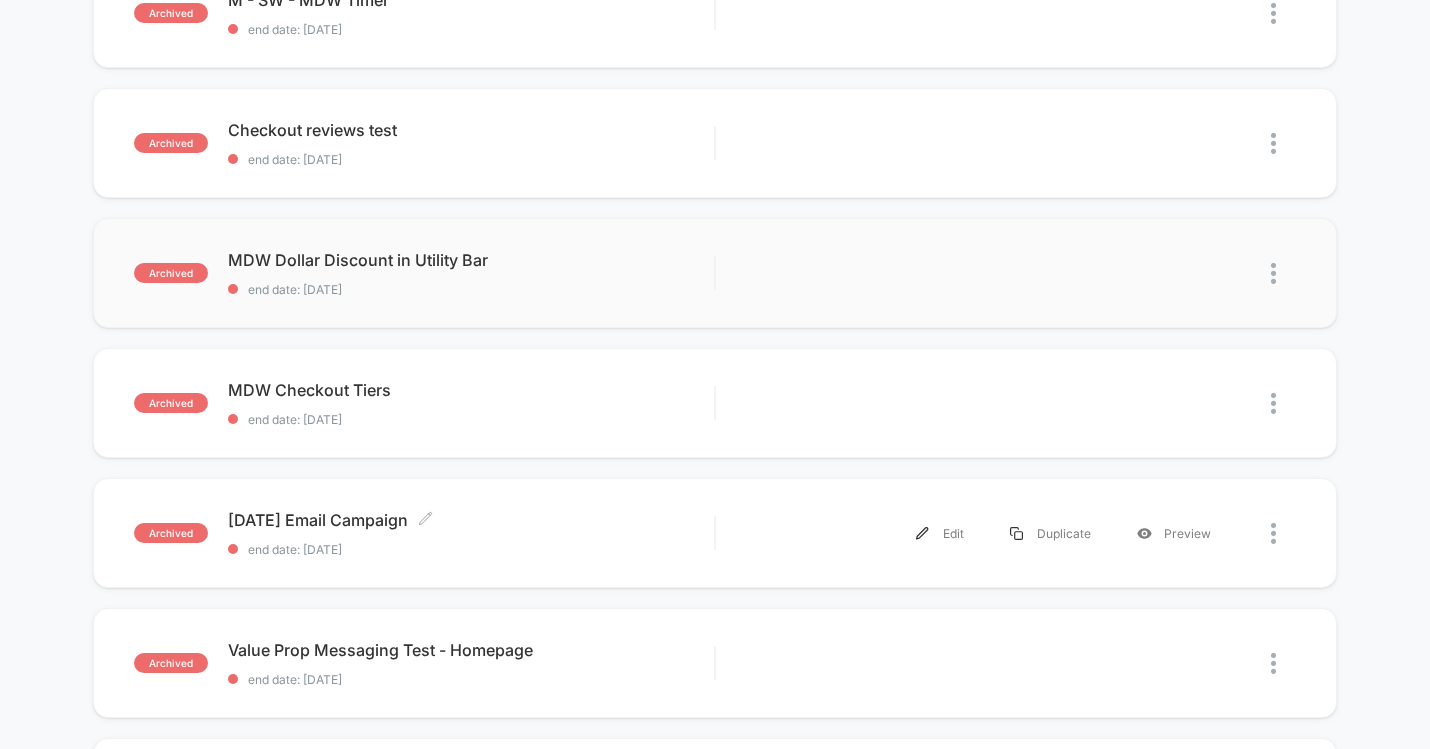 scroll, scrollTop: 265, scrollLeft: 0, axis: vertical 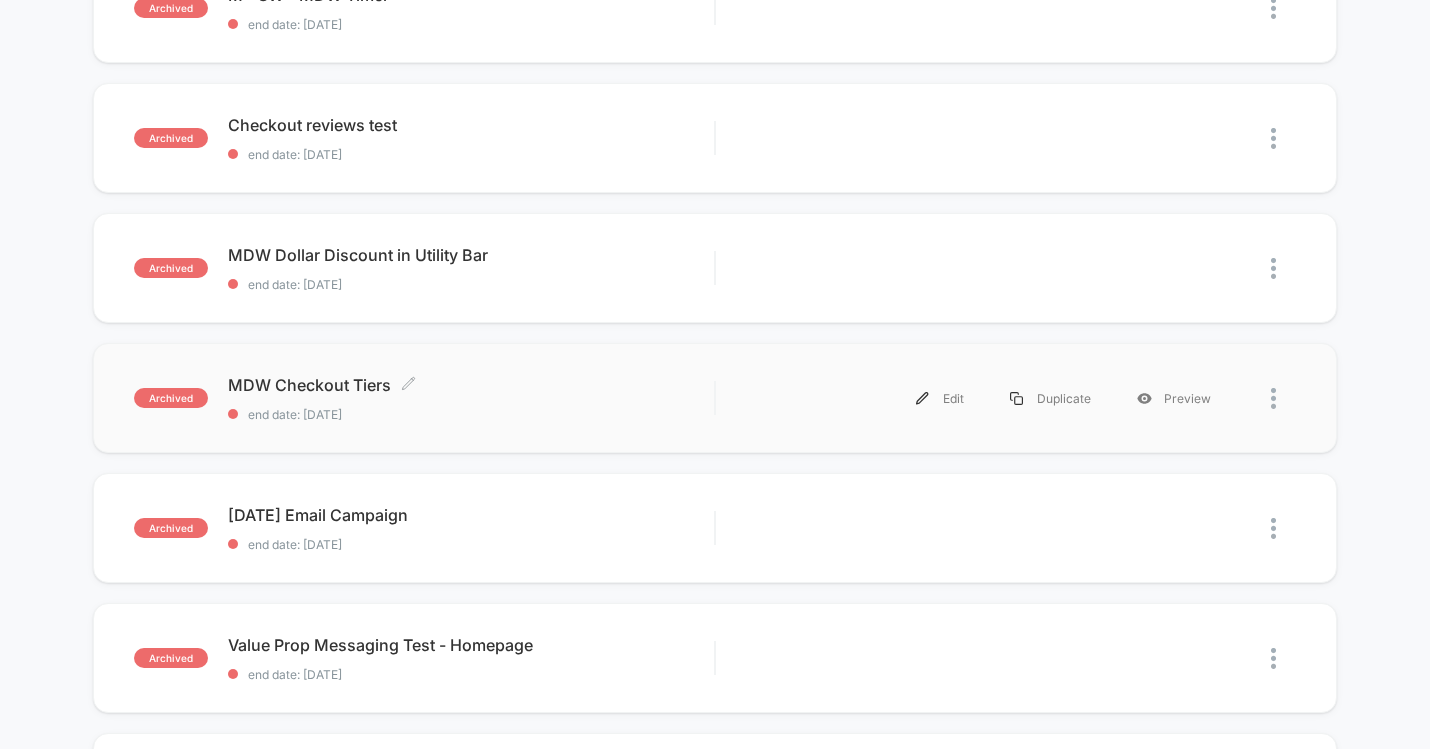 click on "MDW Checkout Tiers Click to edit experience details" at bounding box center [471, 385] 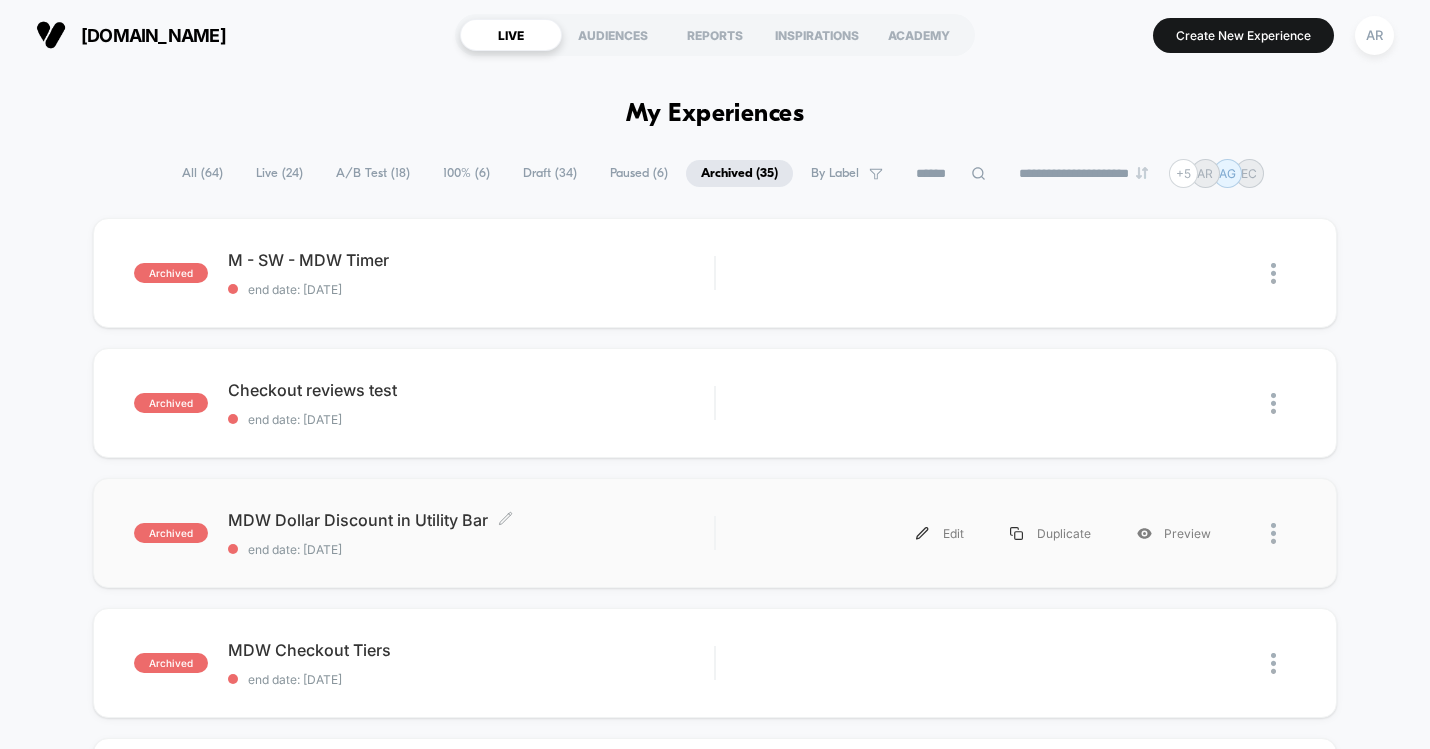 click on "MDW Dollar Discount in Utility Bar Click to edit experience details" at bounding box center [471, 520] 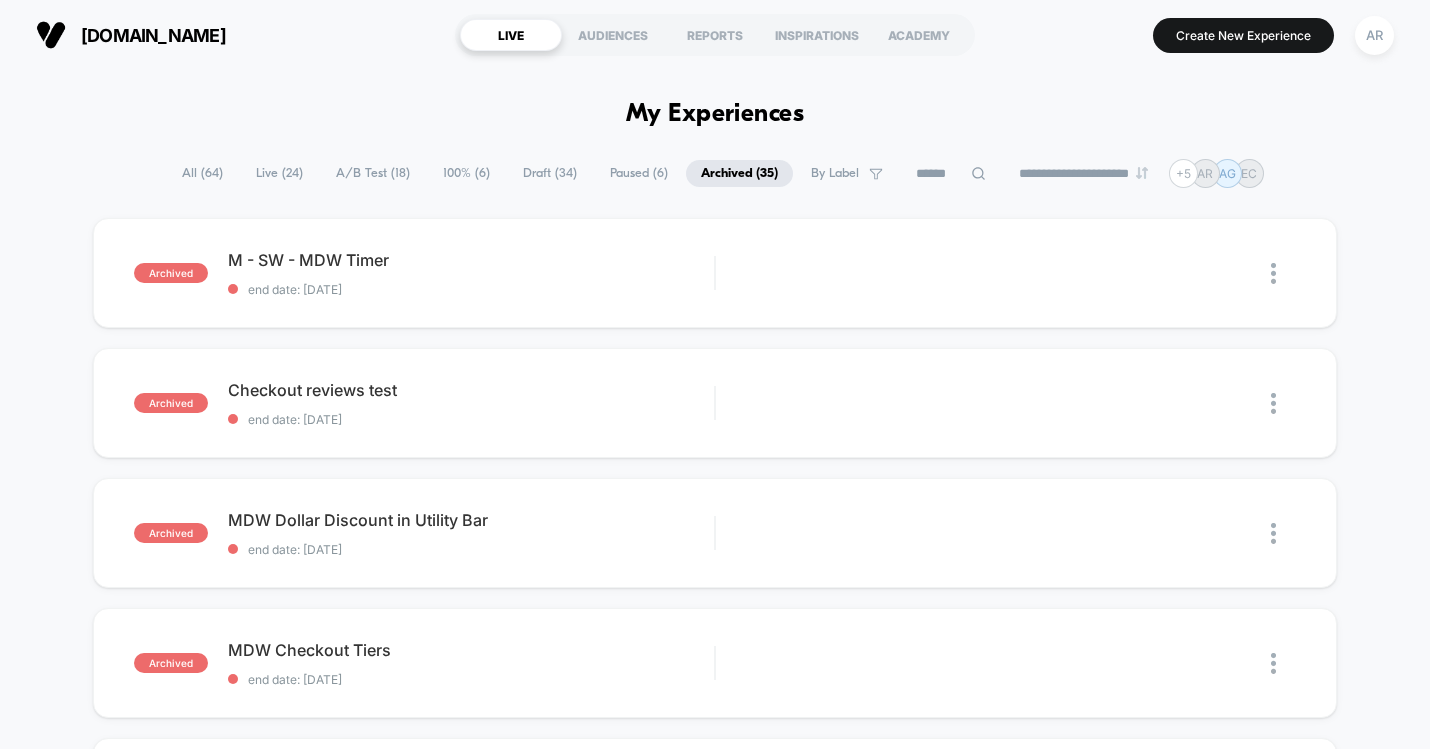 click on "All ( 64 )" at bounding box center [202, 173] 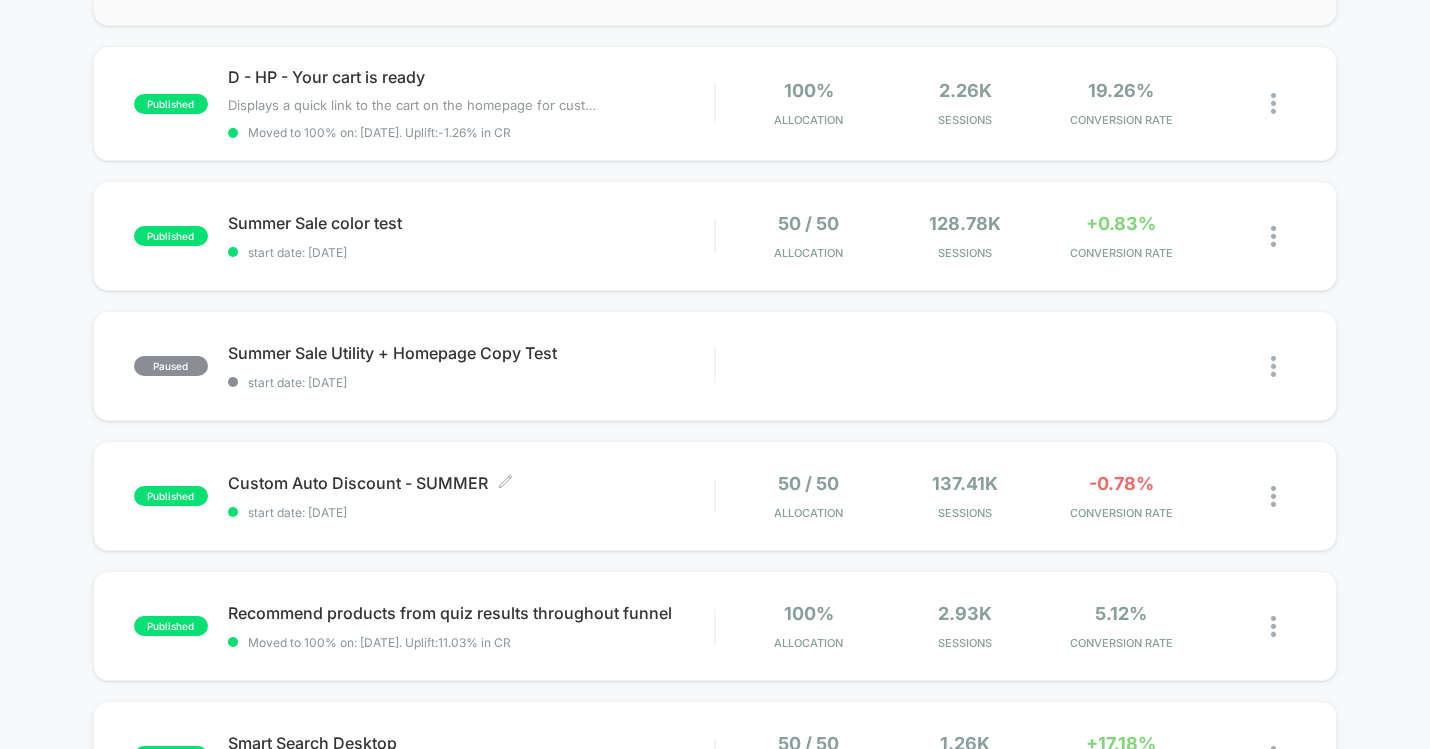 scroll, scrollTop: 619, scrollLeft: 0, axis: vertical 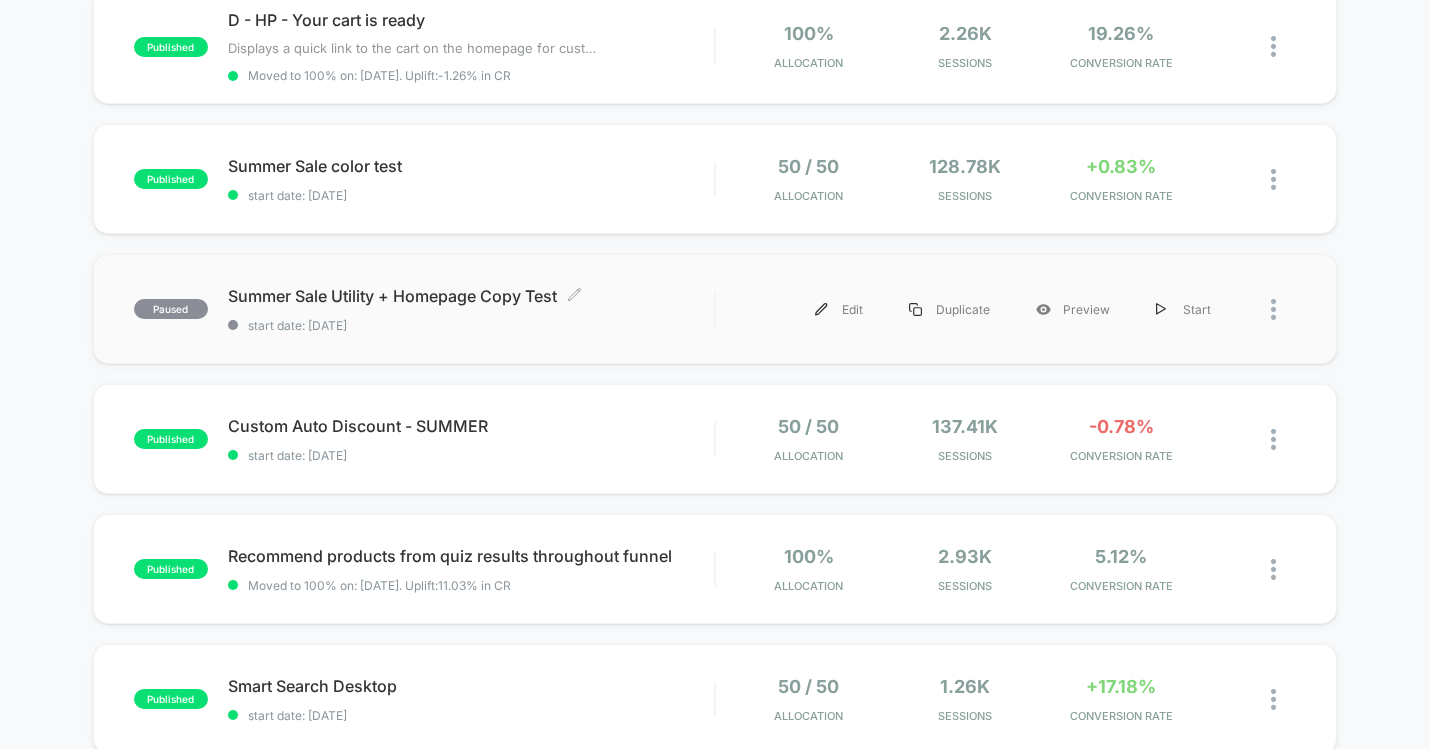 click on "start date: [DATE]" at bounding box center [471, 325] 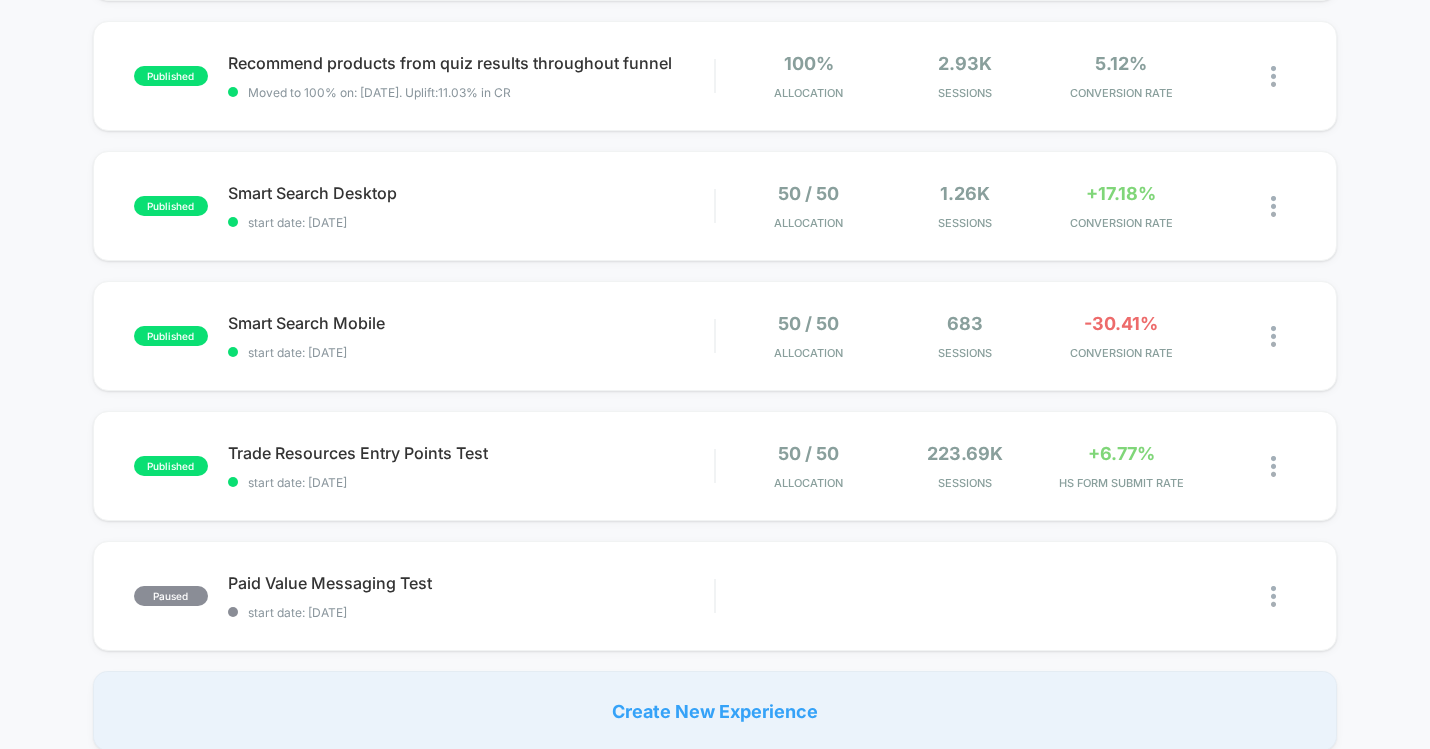 scroll, scrollTop: 1129, scrollLeft: 0, axis: vertical 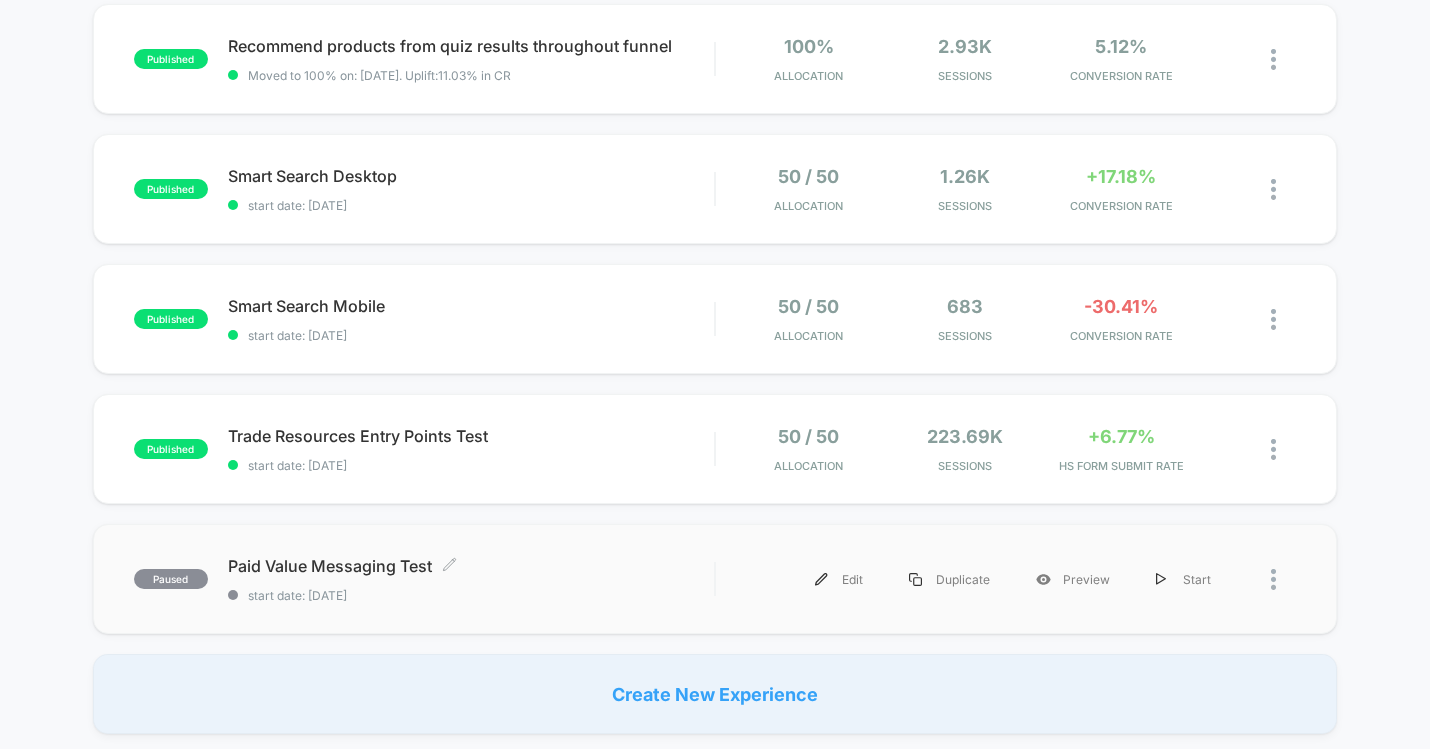 click on "Paid Value Messaging Test Click to edit experience details" at bounding box center (471, 566) 